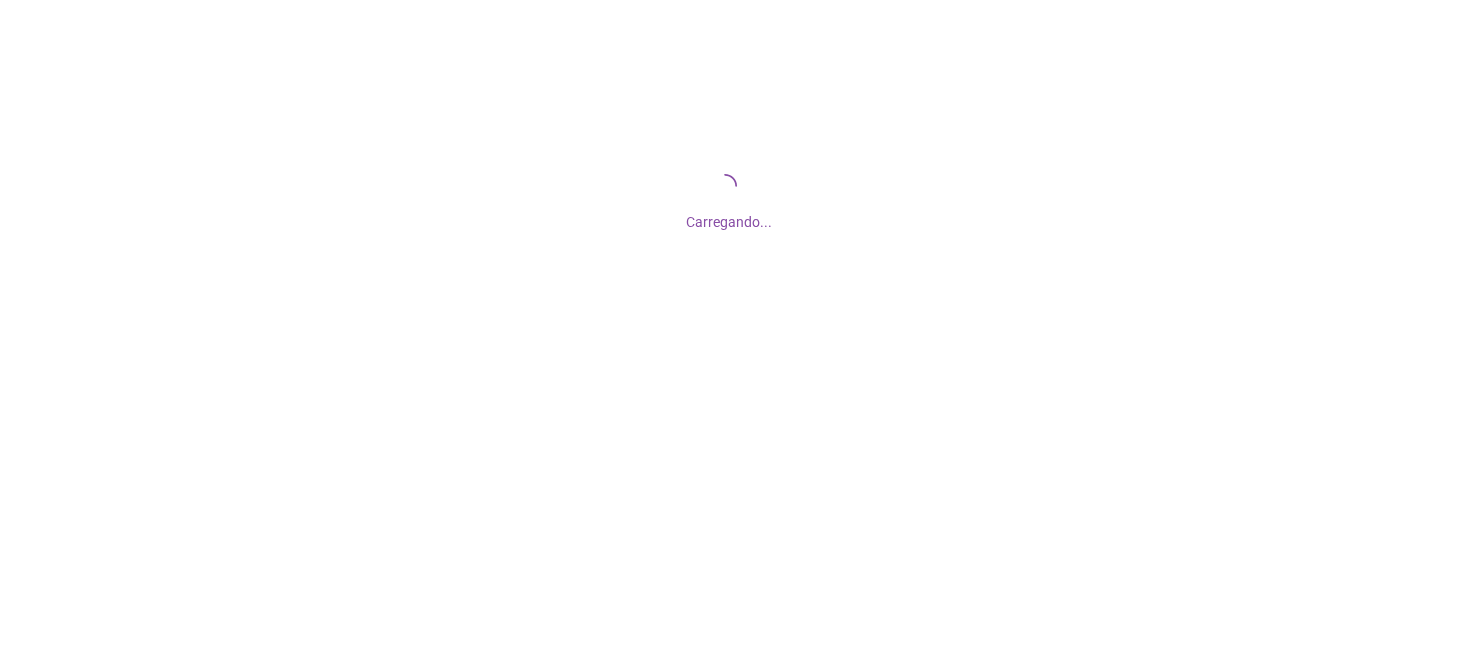 scroll, scrollTop: 0, scrollLeft: 0, axis: both 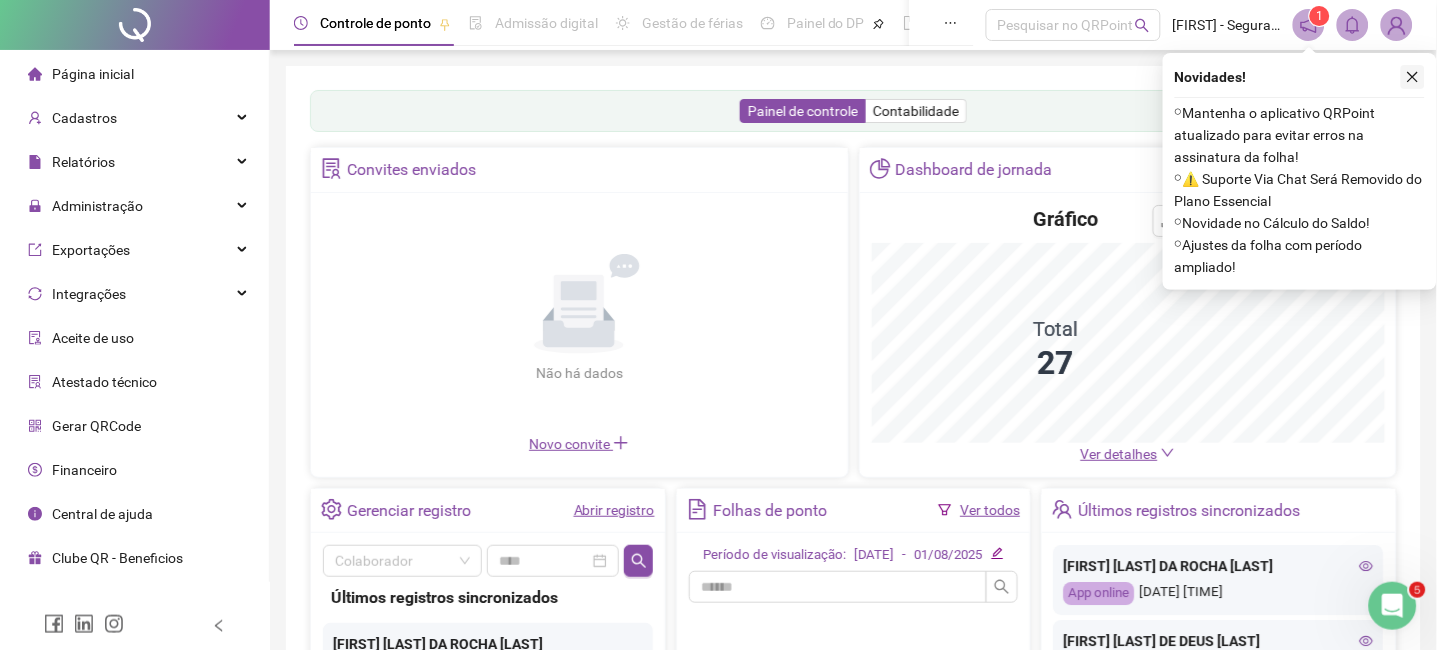 click 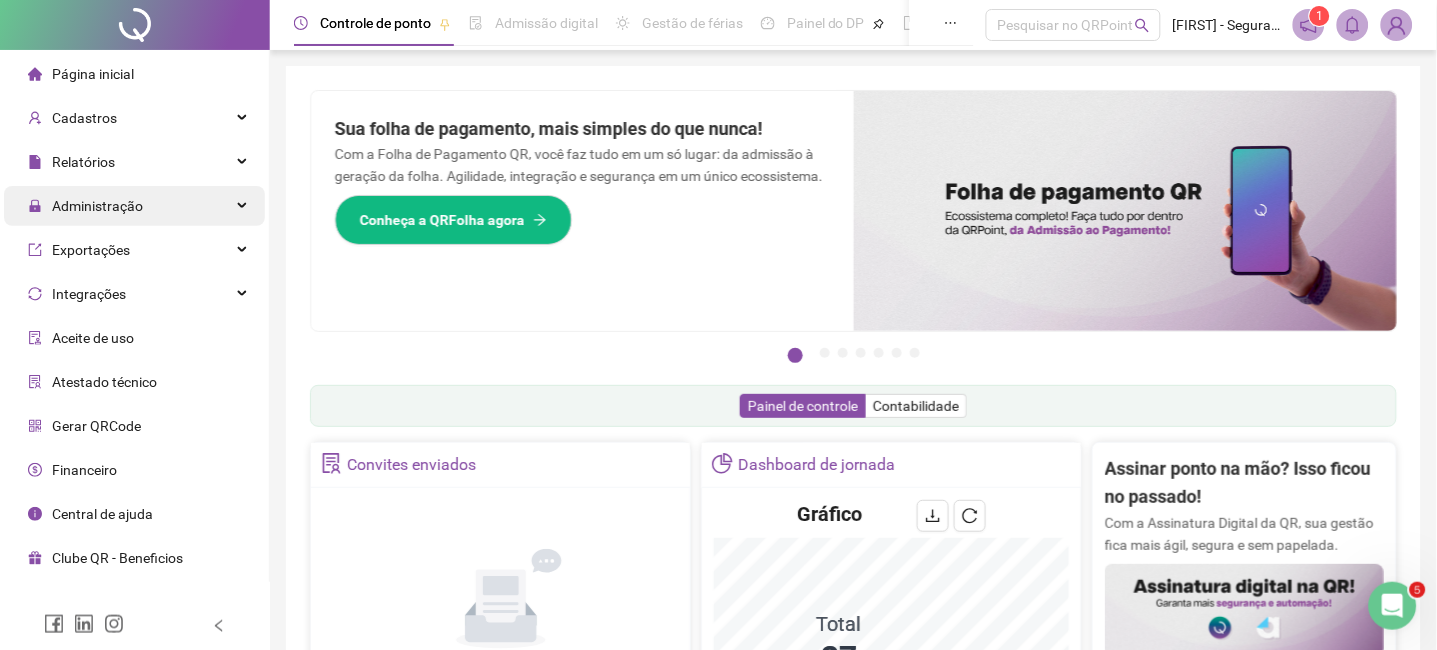 click on "Administração" at bounding box center (134, 206) 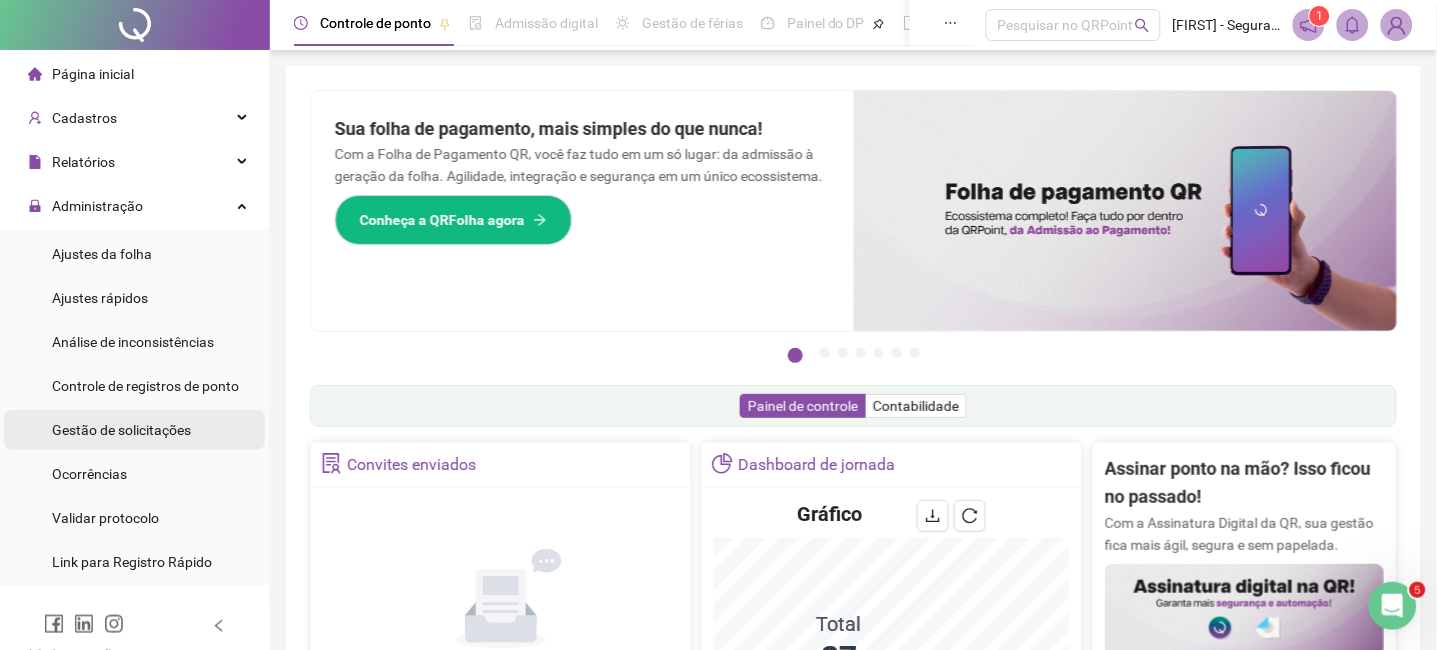 click on "Gestão de solicitações" at bounding box center (121, 430) 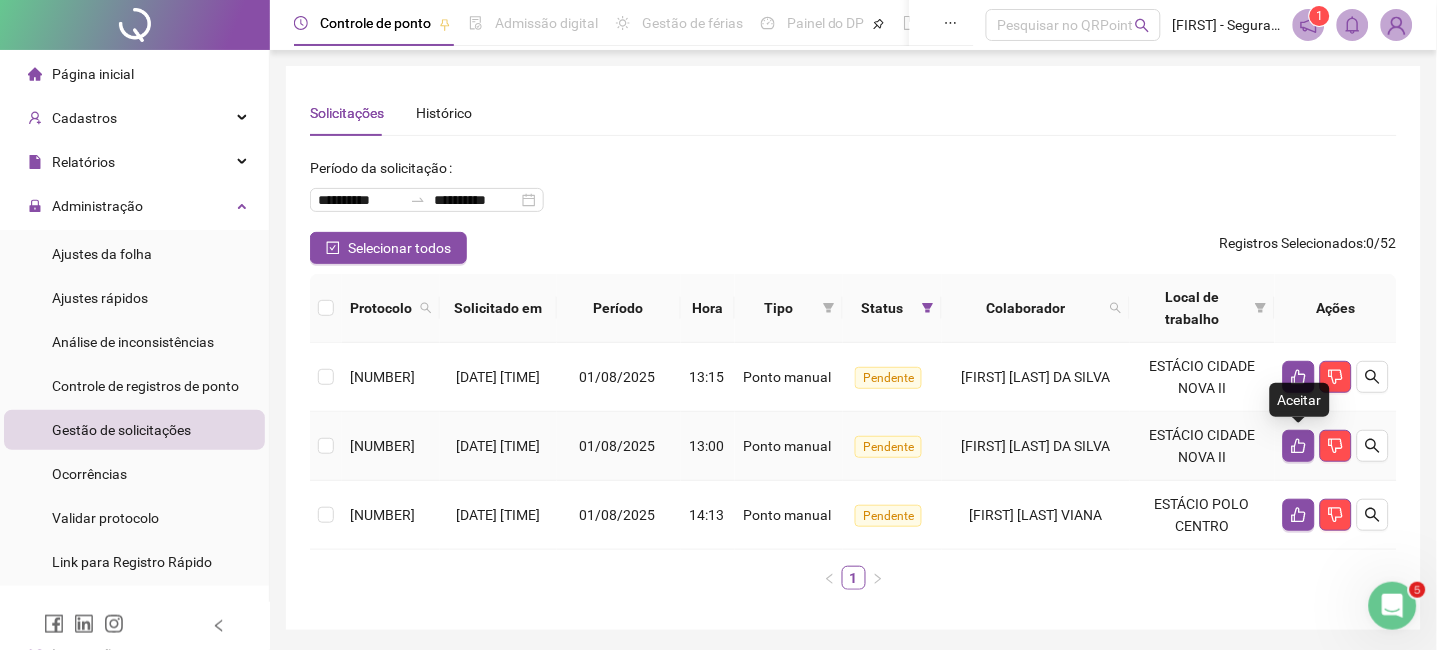 click on "Aceitar" at bounding box center [1300, 400] 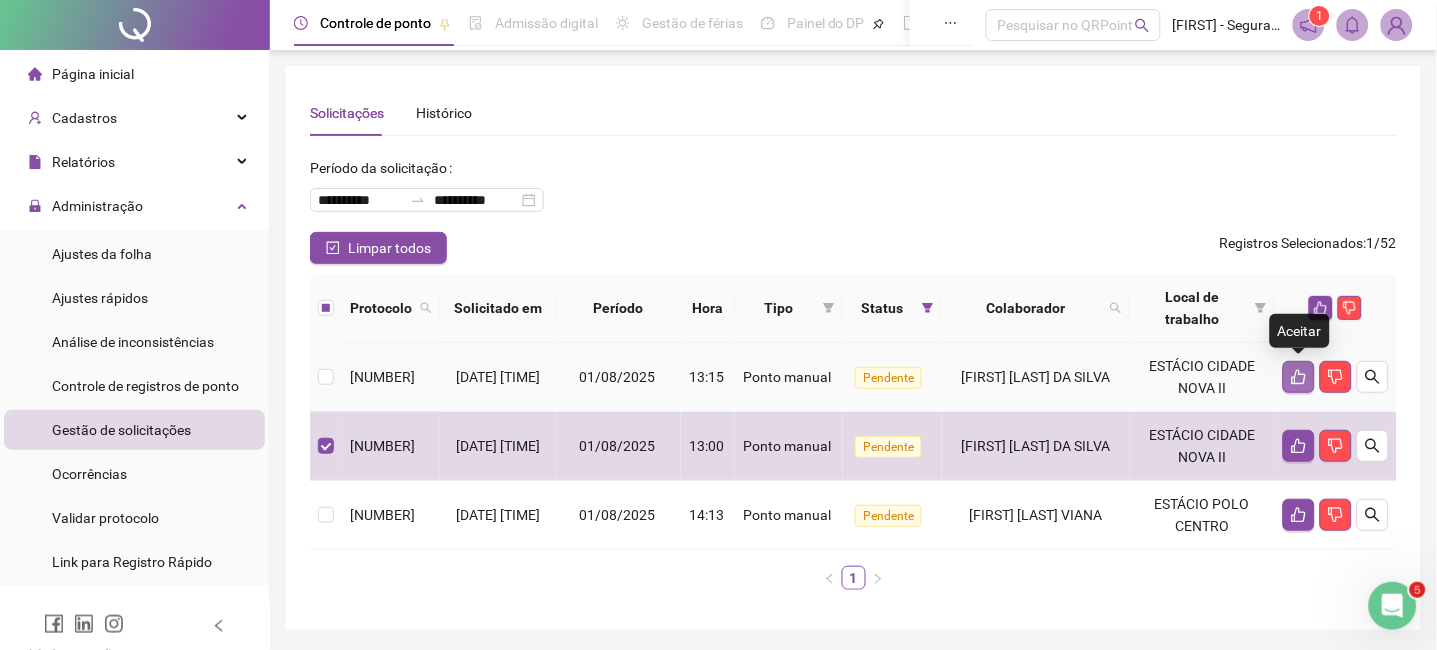 click 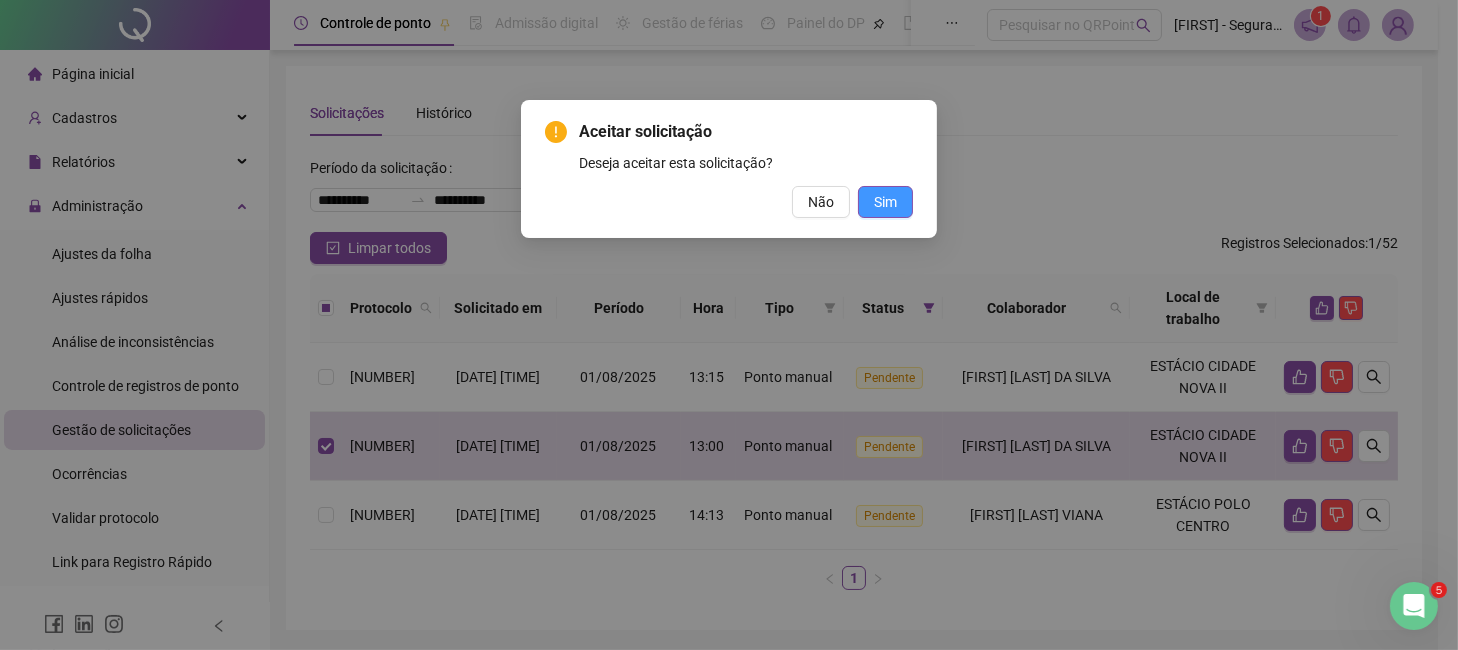 click on "Sim" at bounding box center [885, 202] 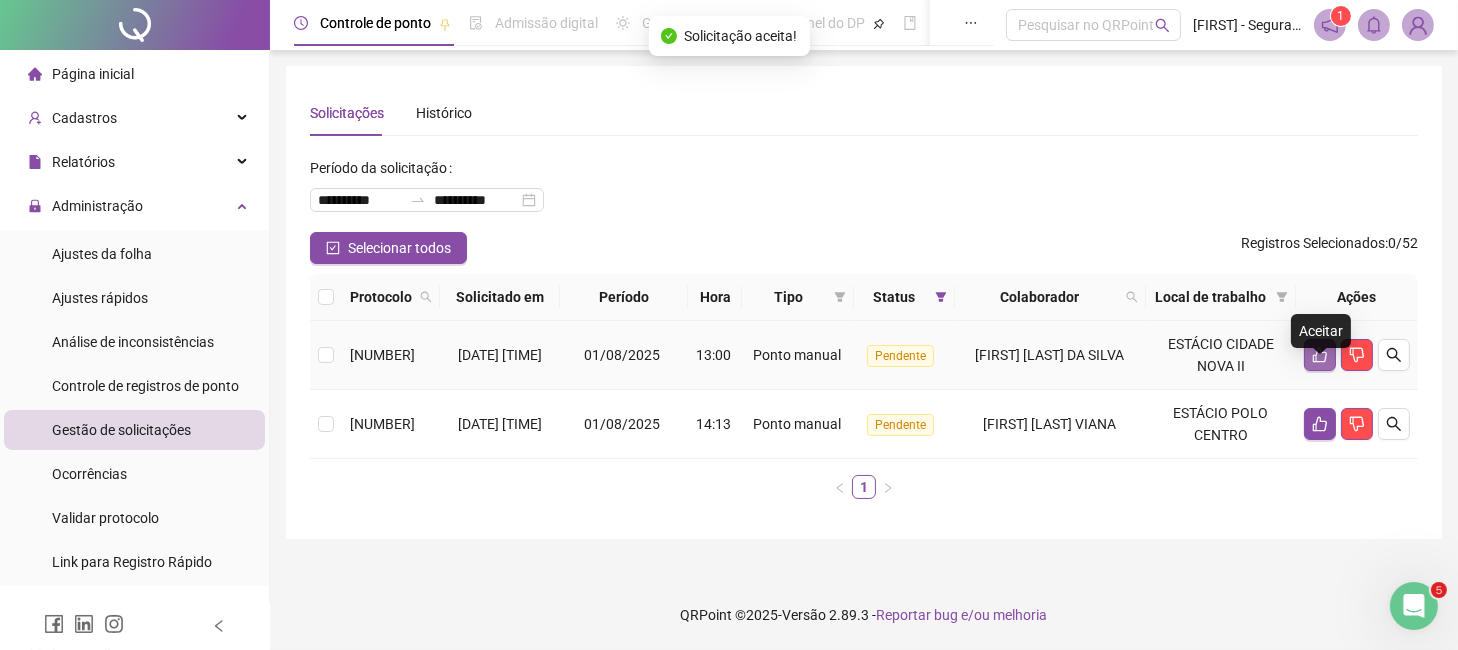 click at bounding box center (1320, 355) 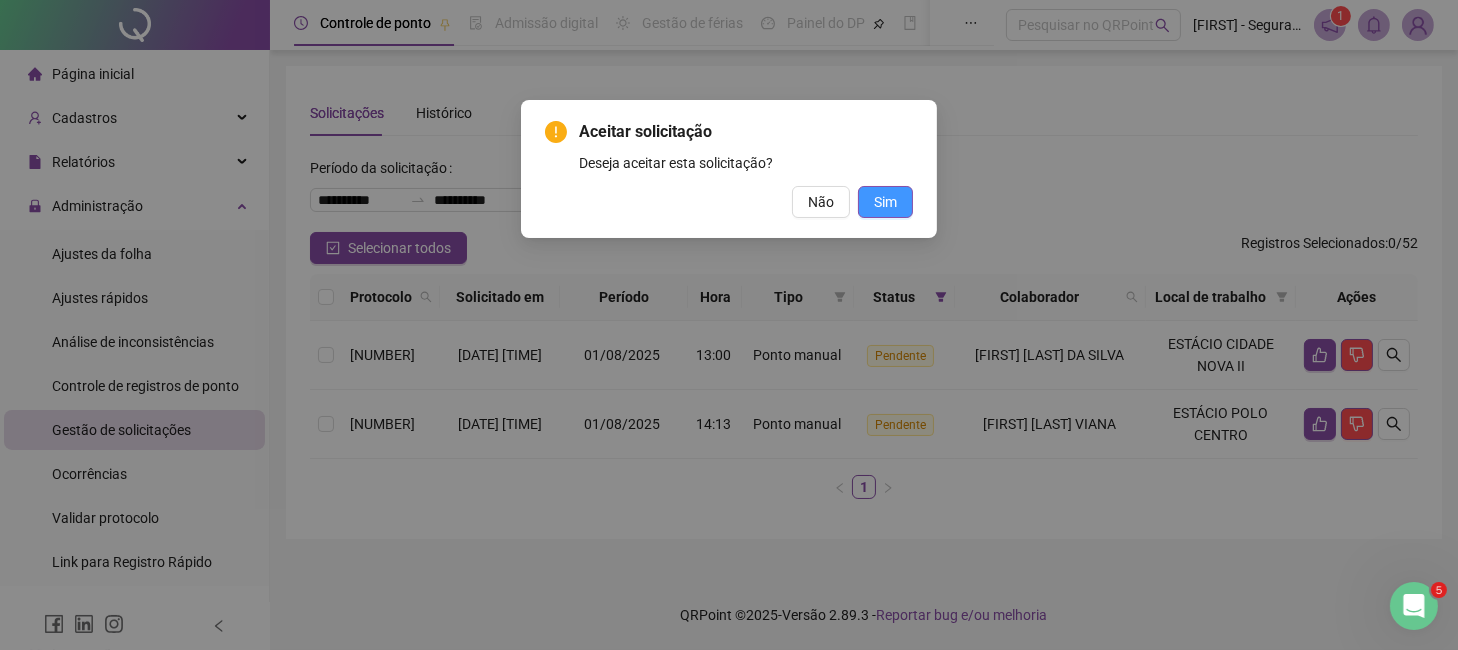 click on "Sim" at bounding box center [885, 202] 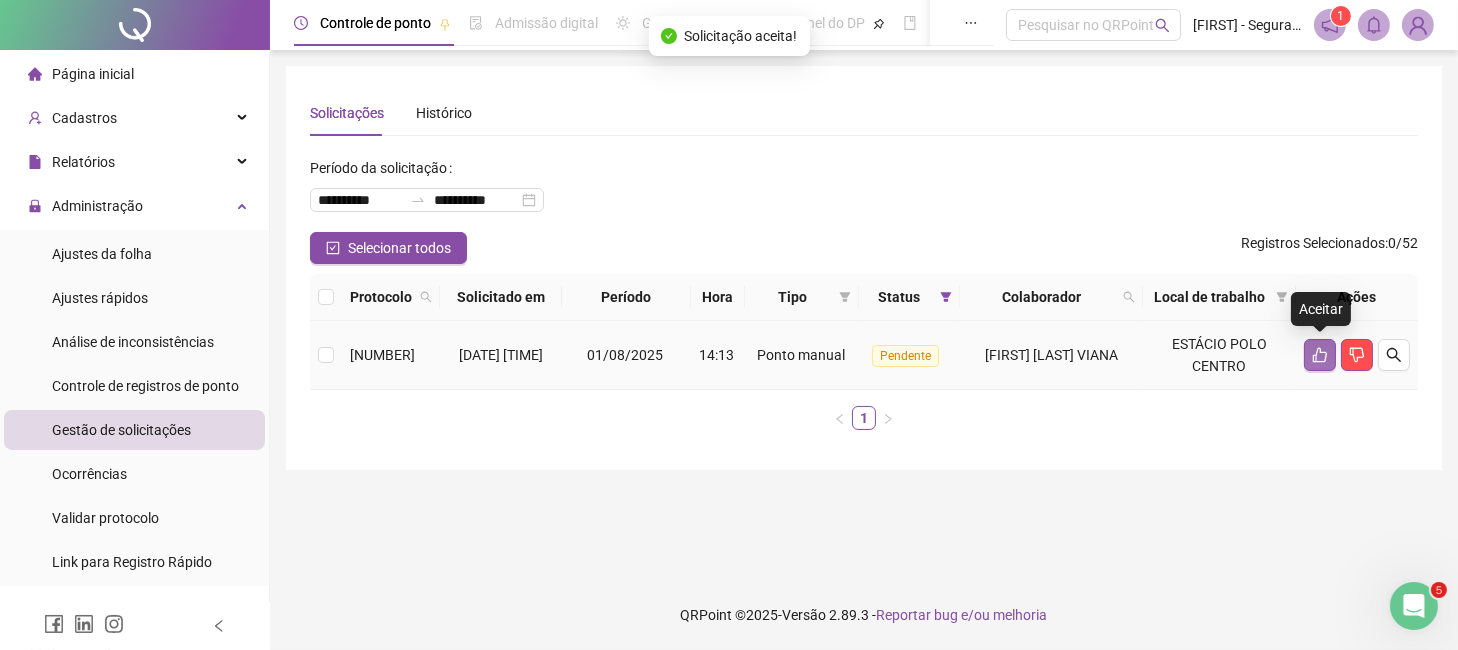 click 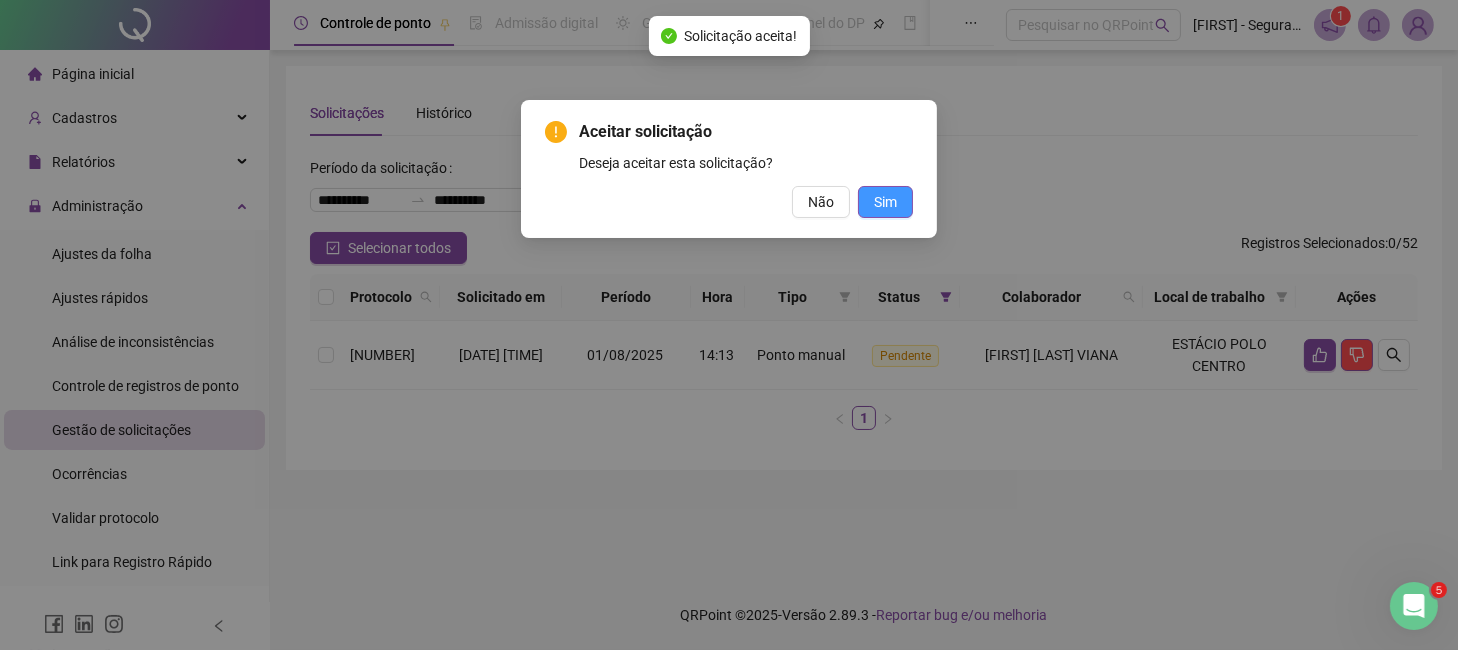 click on "Sim" at bounding box center (885, 202) 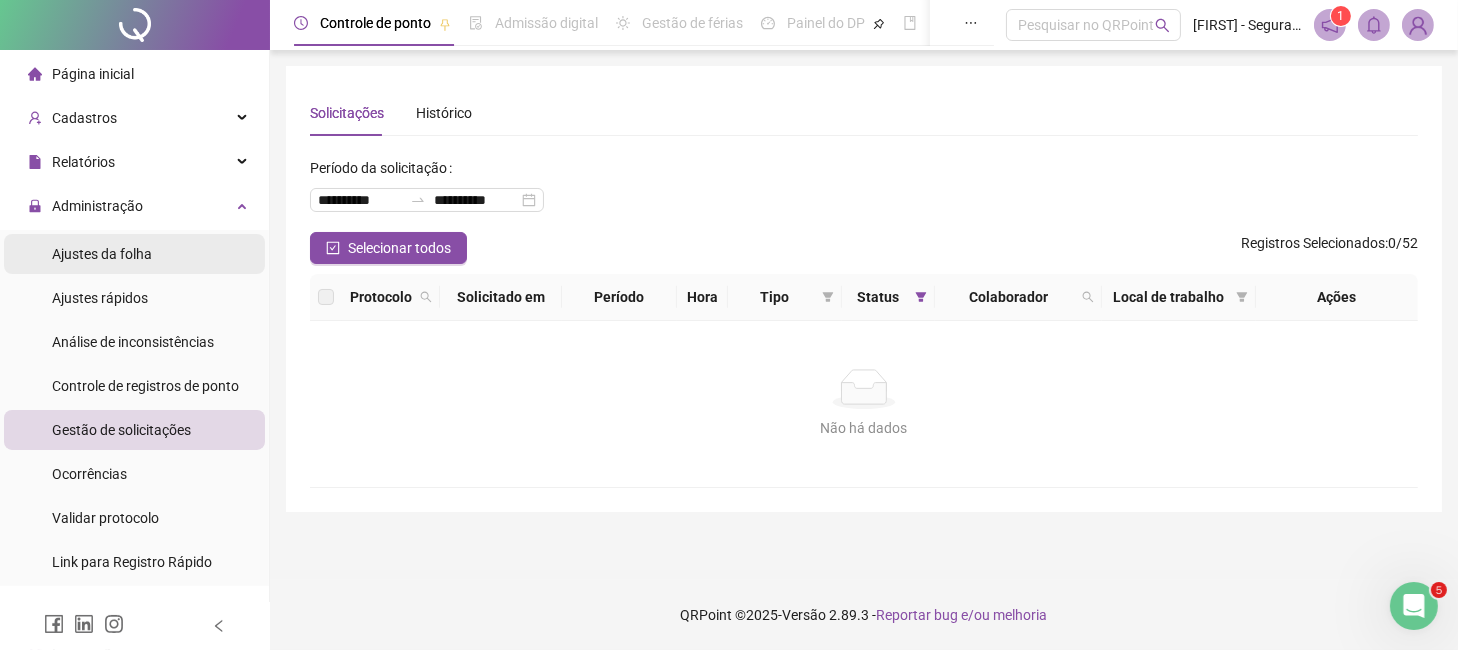 click on "Ajustes da folha" at bounding box center (134, 254) 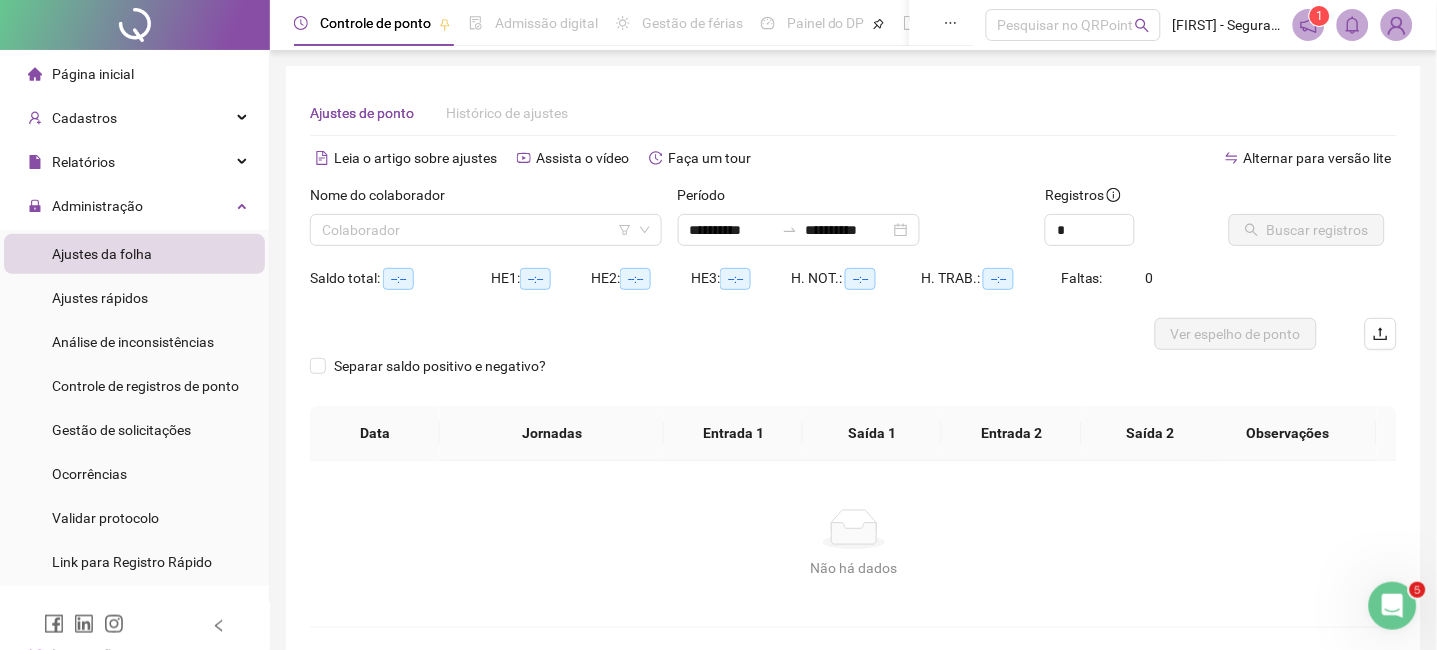 type on "**********" 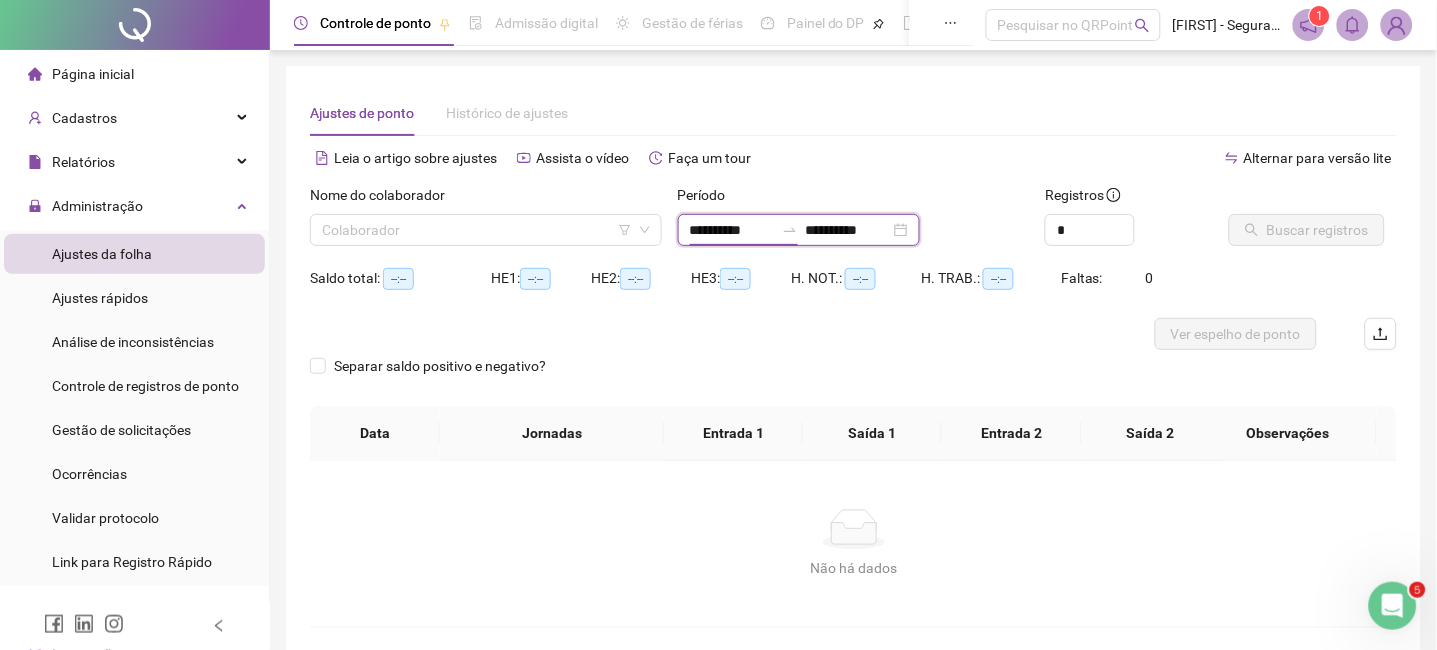 click on "**********" at bounding box center [732, 230] 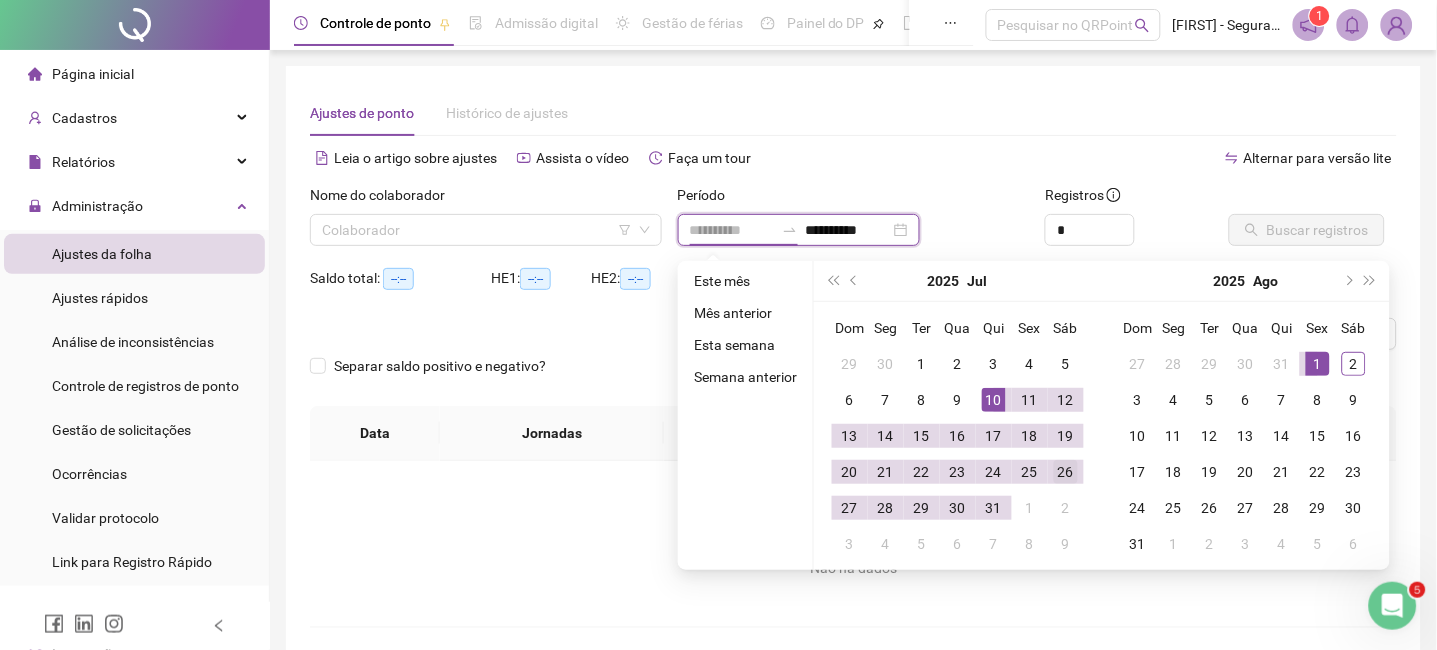 type on "**********" 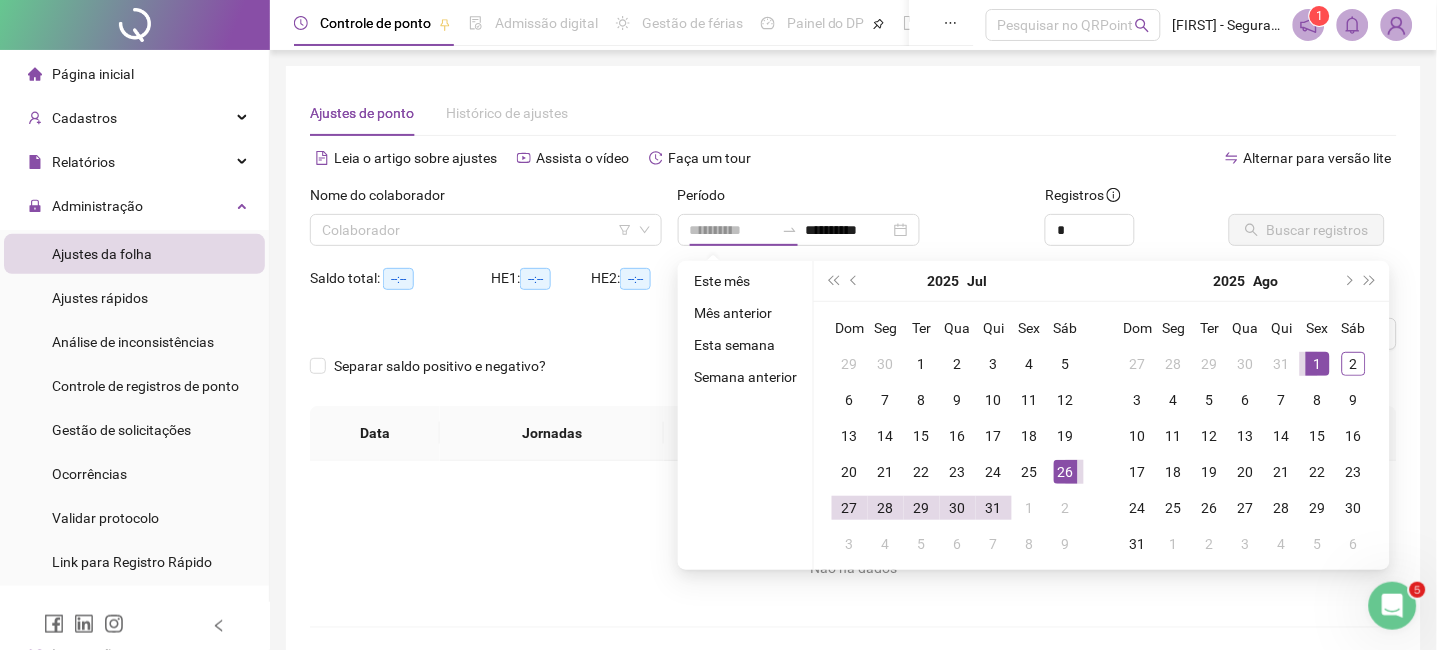 click on "26" at bounding box center (1066, 472) 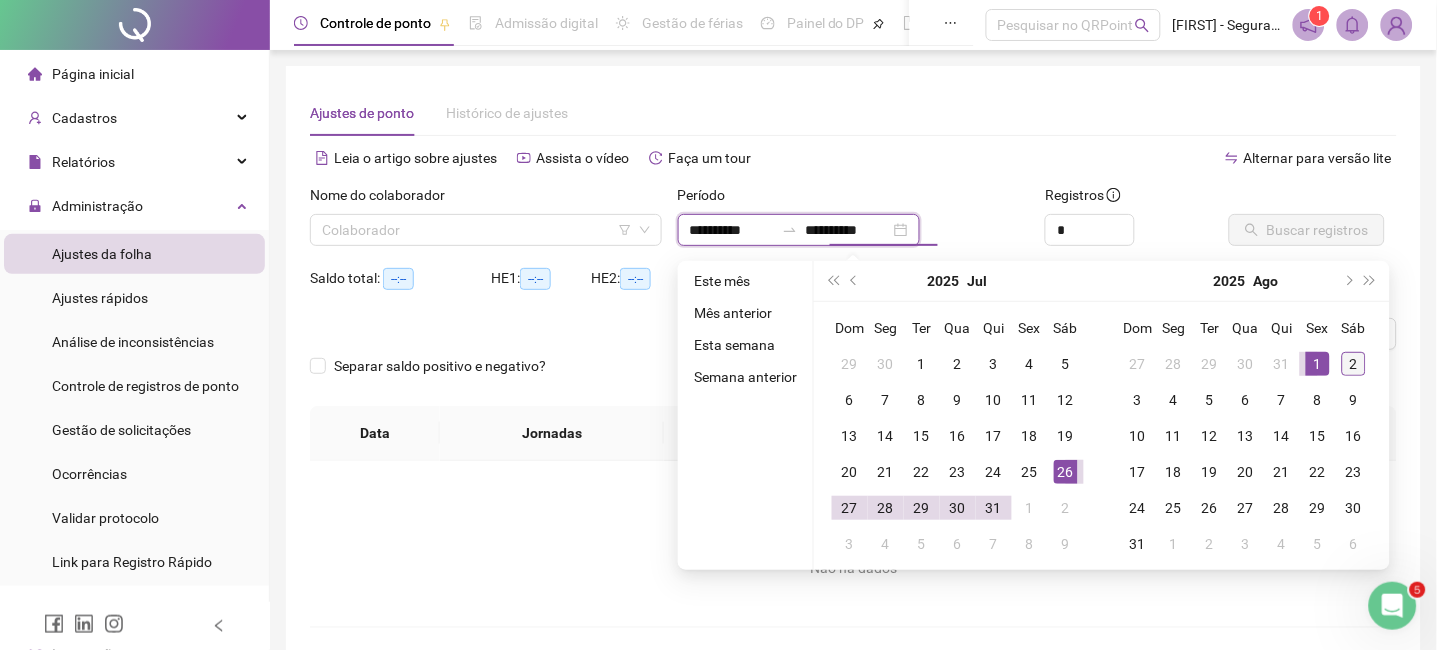 type on "**********" 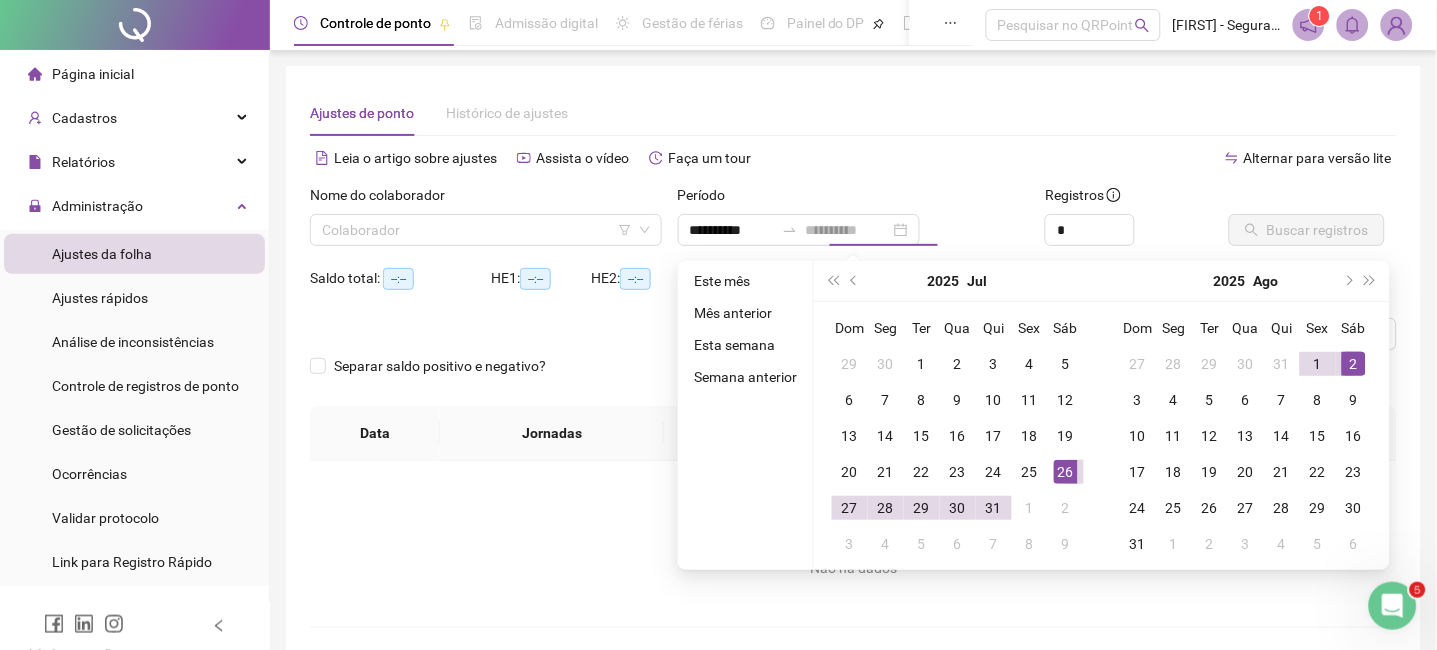 click on "2" at bounding box center (1354, 364) 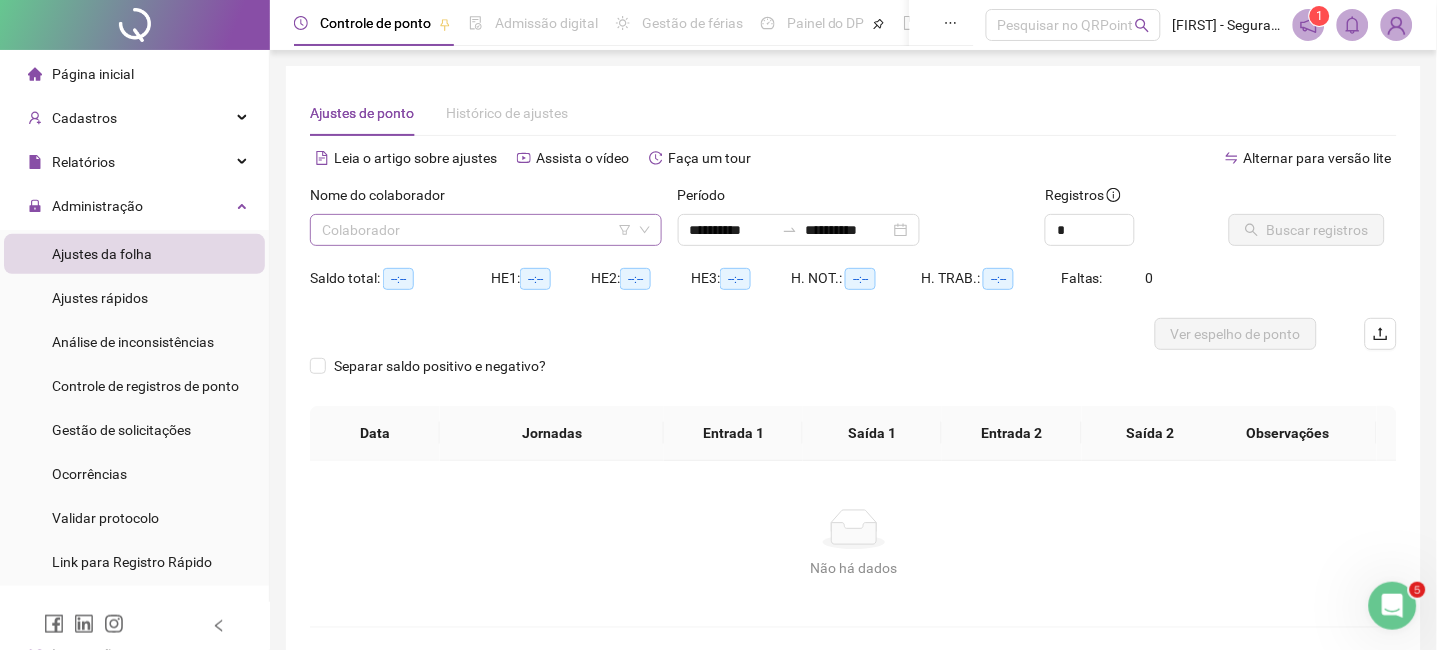 click at bounding box center [477, 230] 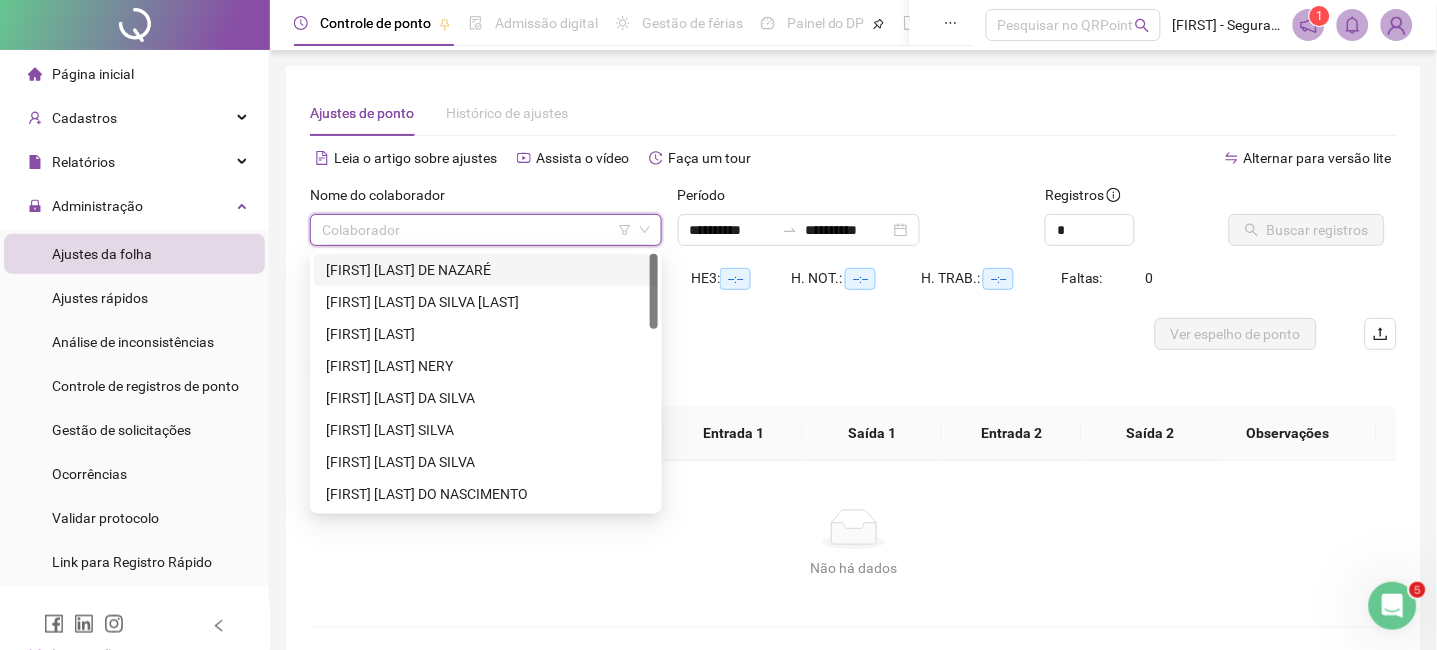 click on "[FIRST] [LAST] DE NAZARÉ" at bounding box center [486, 270] 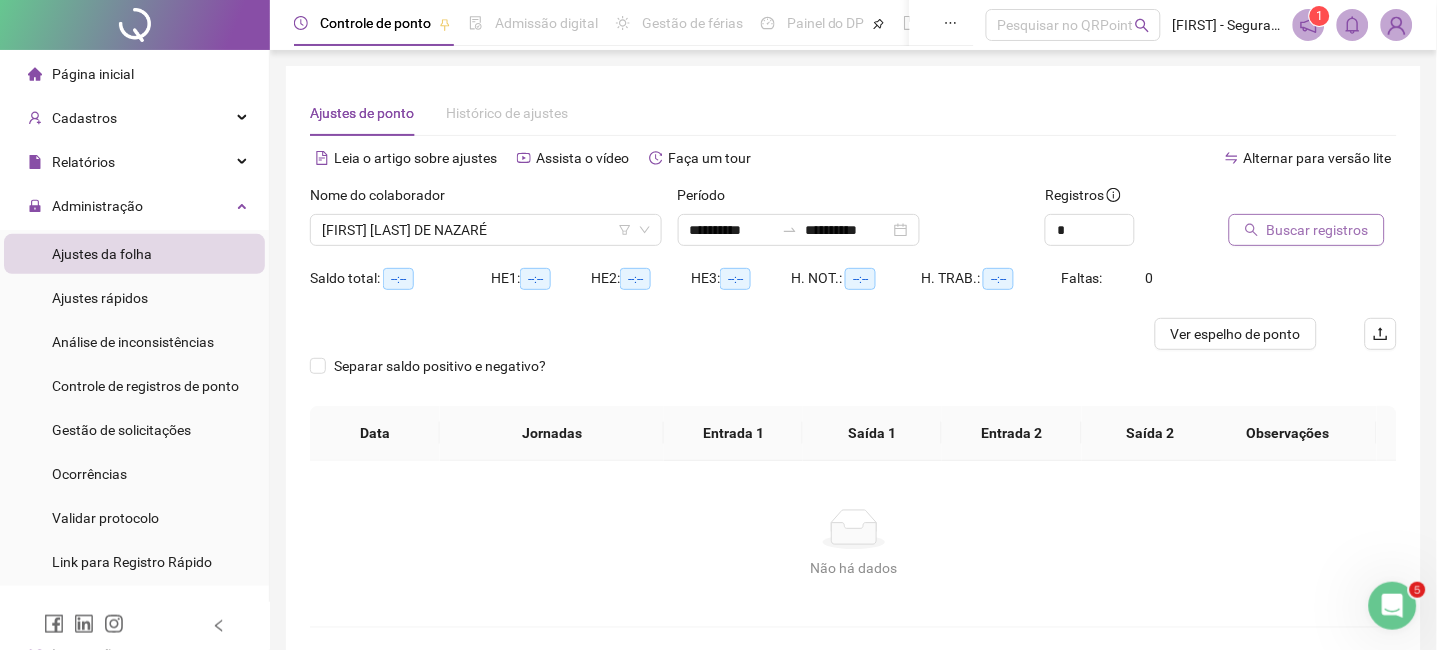 click on "Buscar registros" at bounding box center (1318, 230) 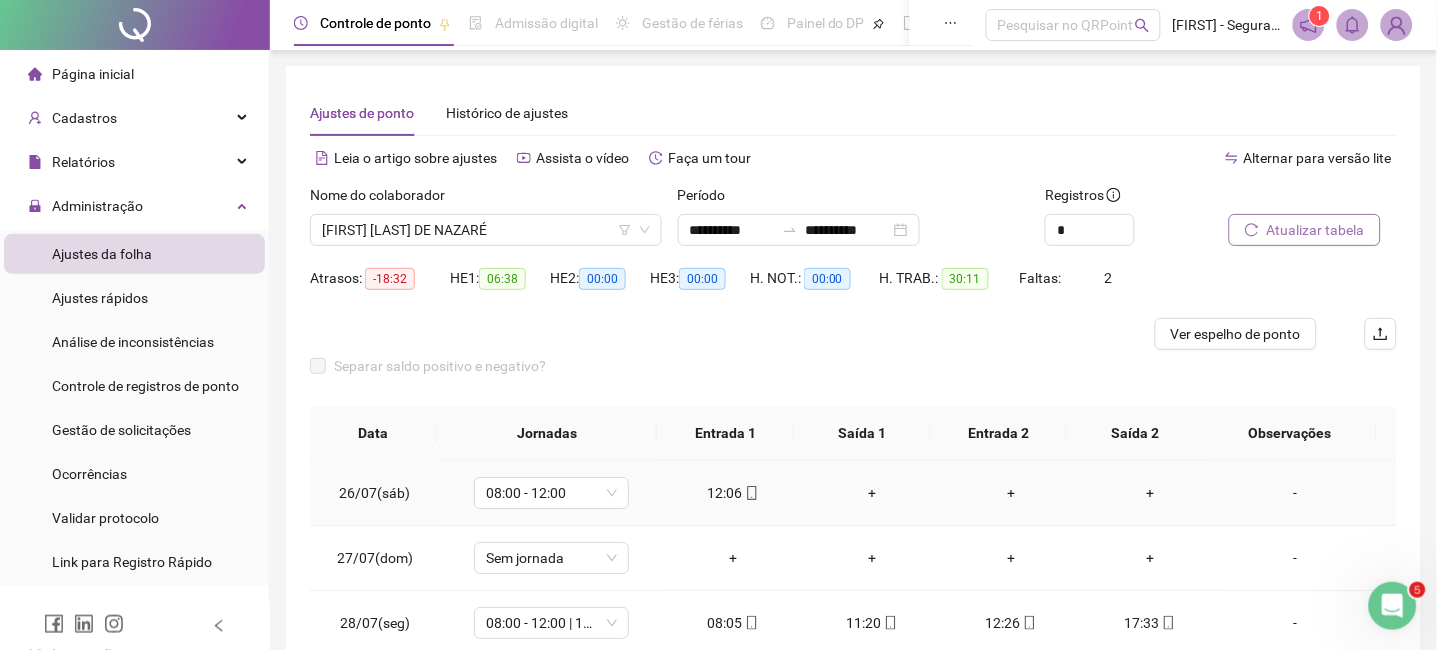 scroll, scrollTop: 92, scrollLeft: 0, axis: vertical 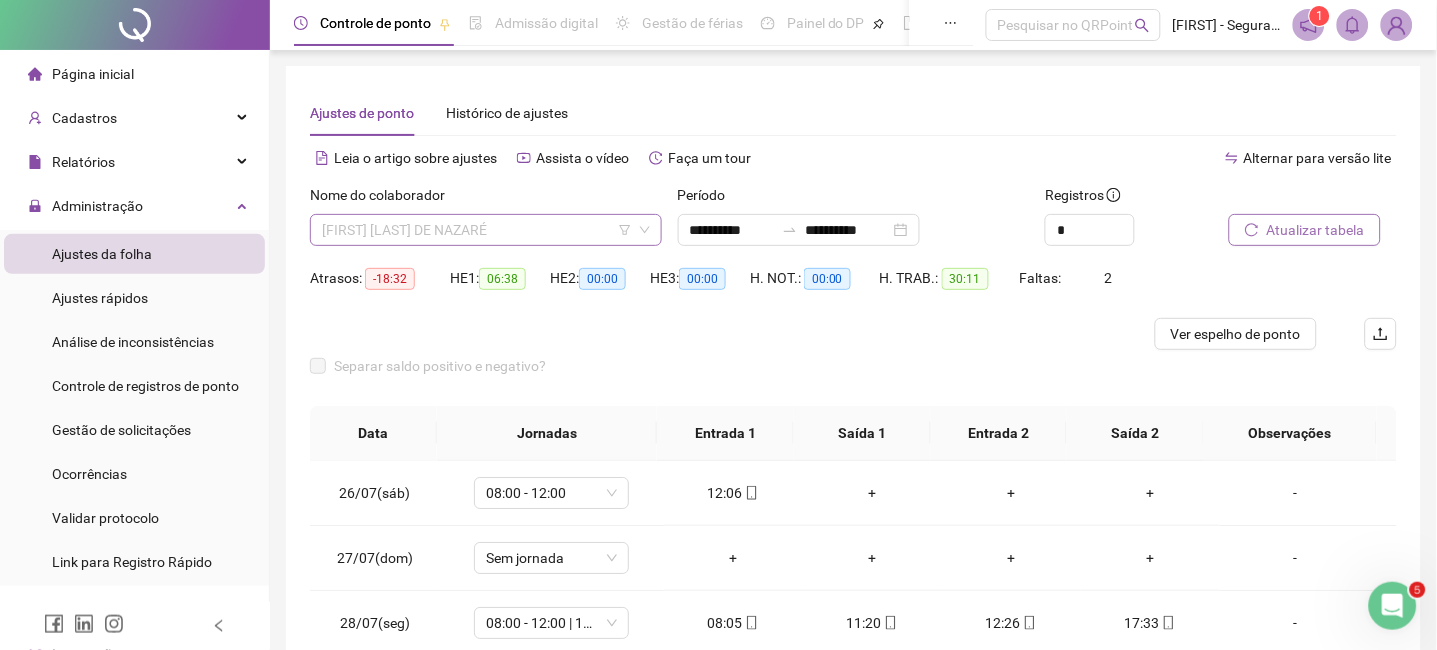 click on "[FIRST] [LAST] DE NAZARÉ" at bounding box center (486, 230) 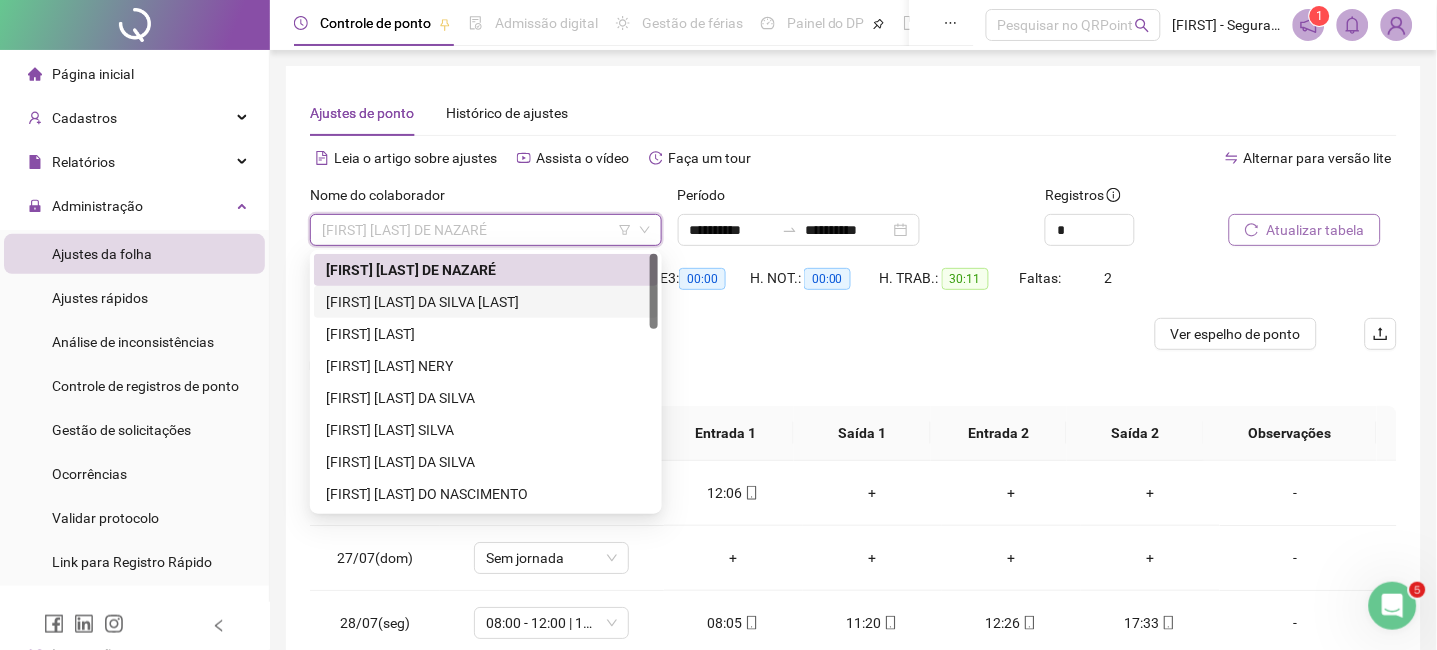 drag, startPoint x: 589, startPoint y: 300, endPoint x: 641, endPoint y: 300, distance: 52 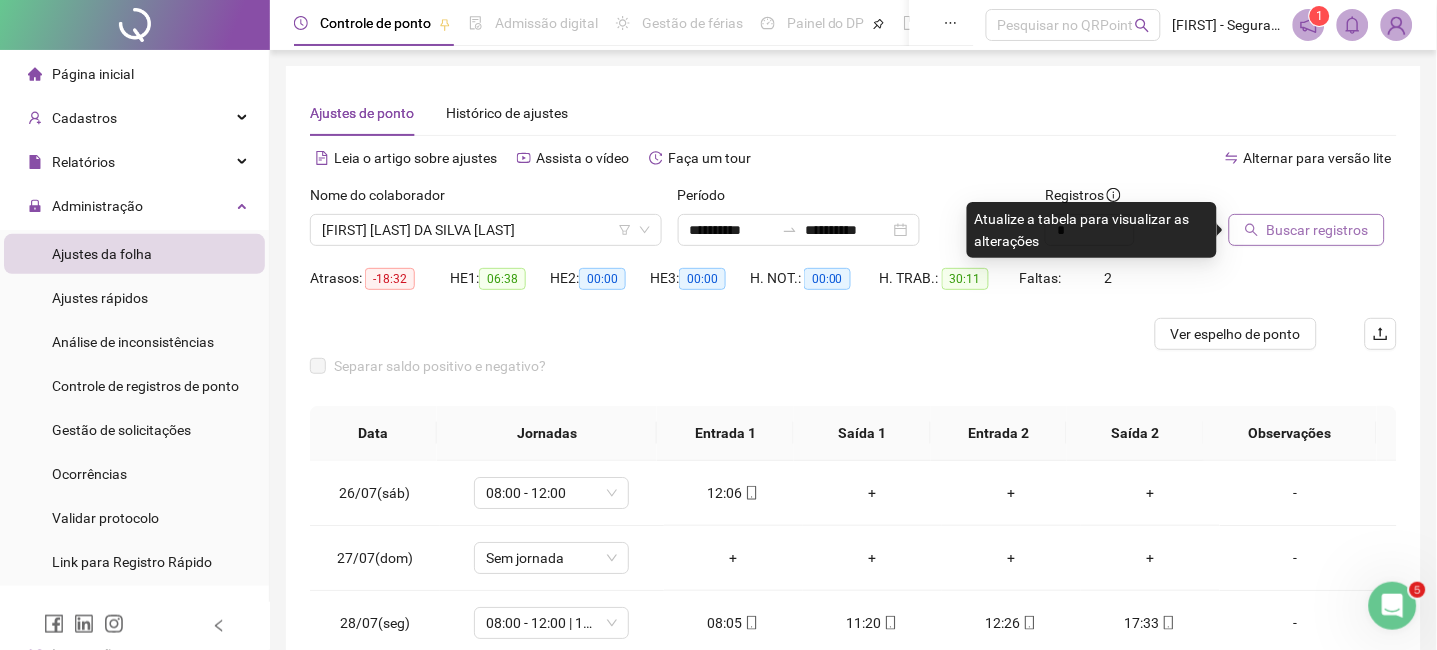 click on "Buscar registros" at bounding box center (1318, 230) 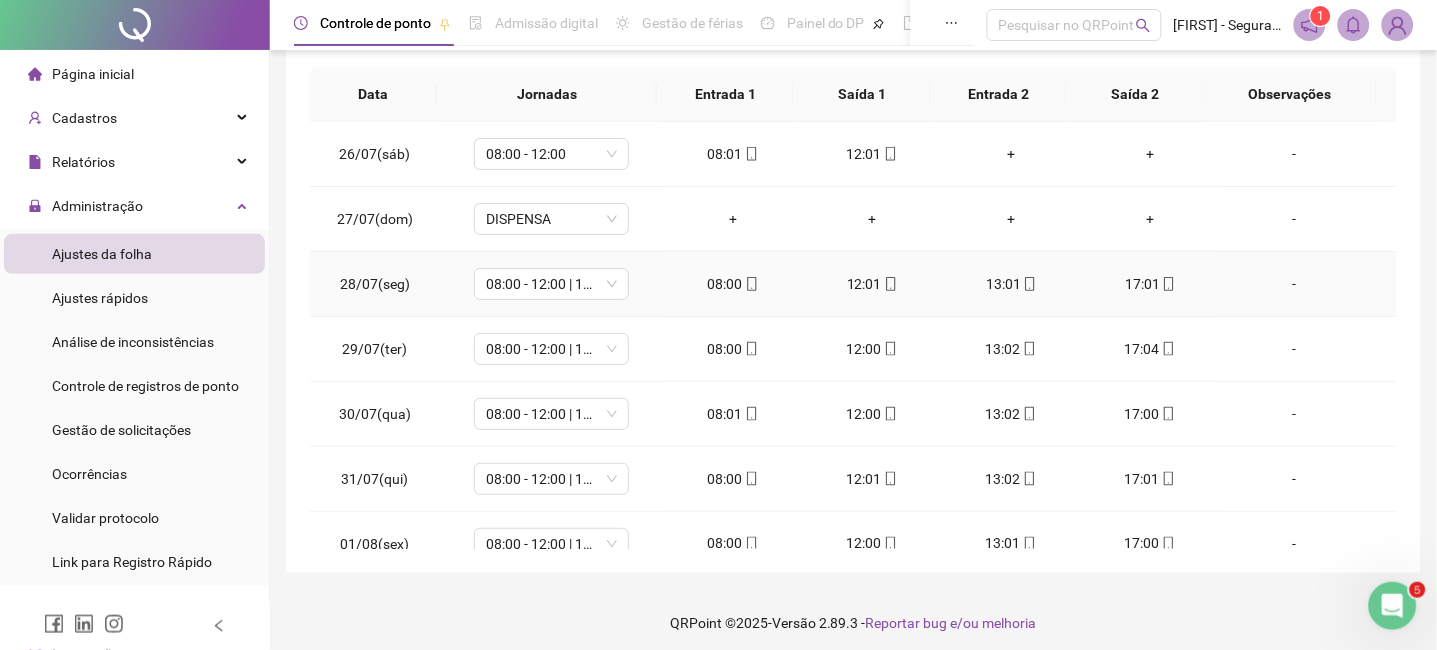 scroll, scrollTop: 347, scrollLeft: 0, axis: vertical 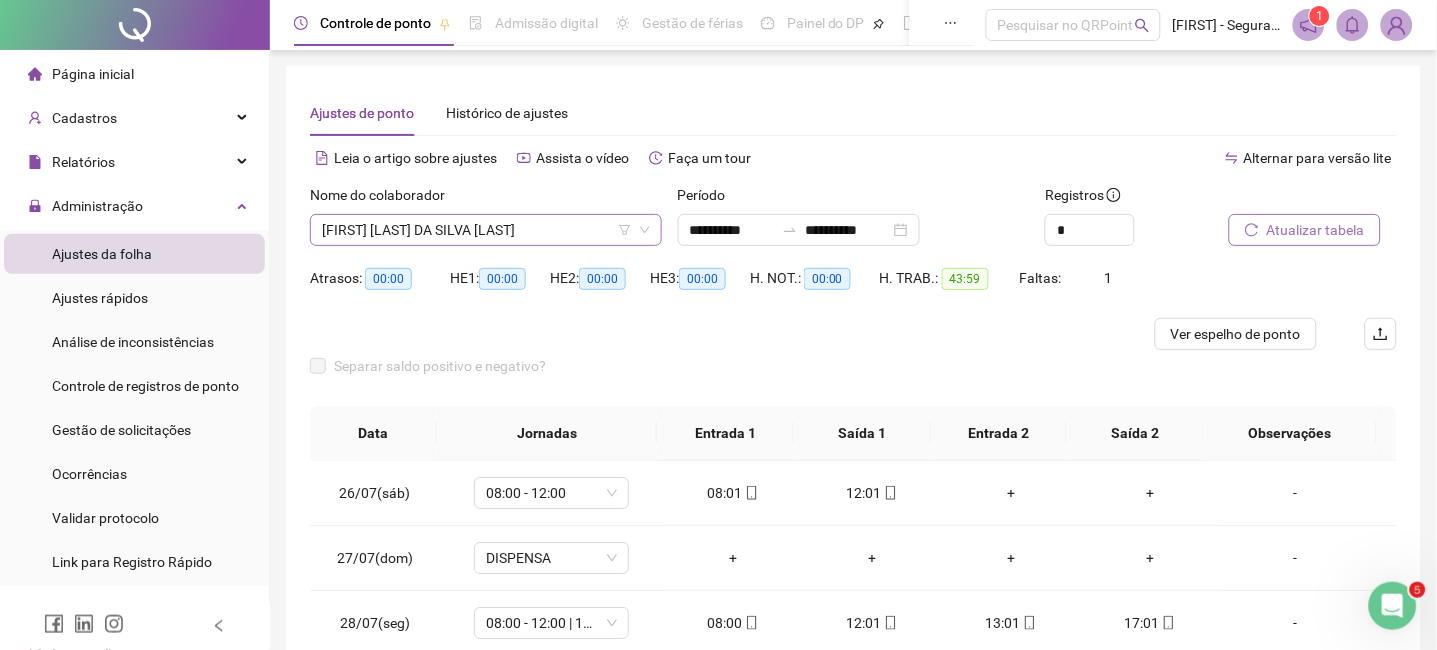 click 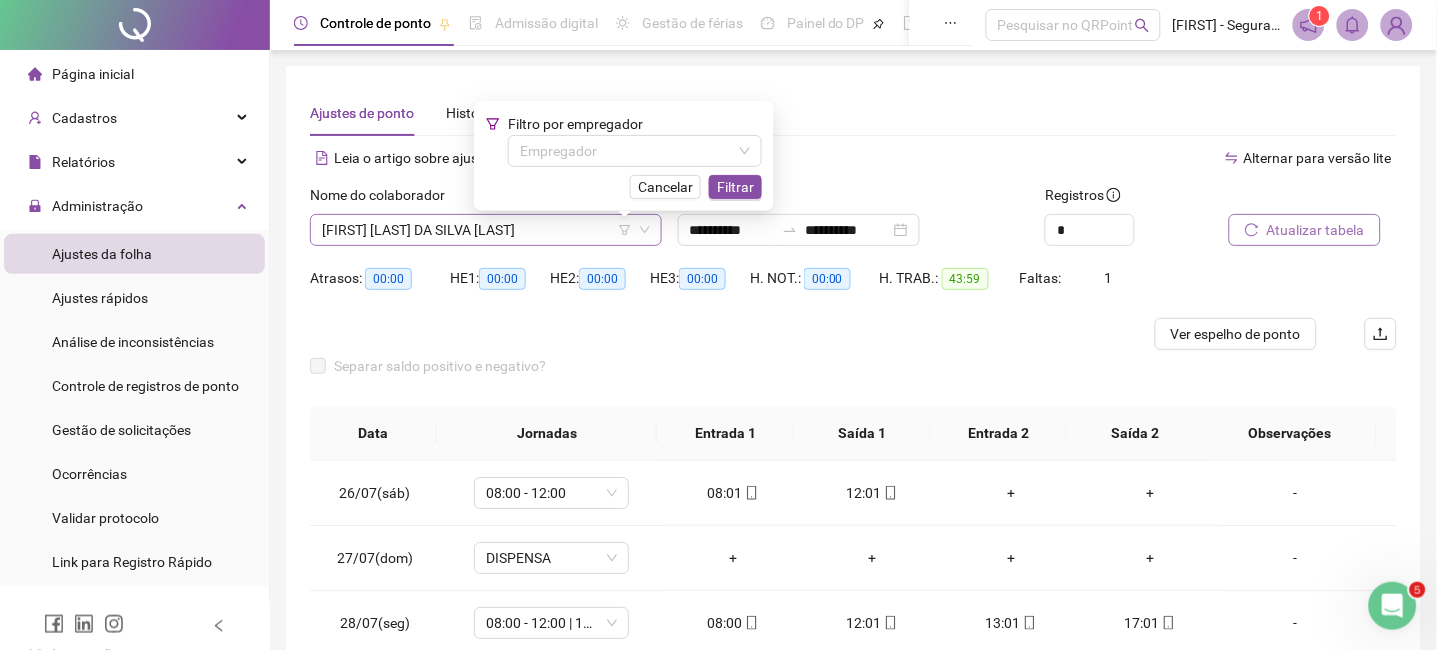 click on "[FIRST] [LAST] DA SILVA [LAST]" at bounding box center [486, 230] 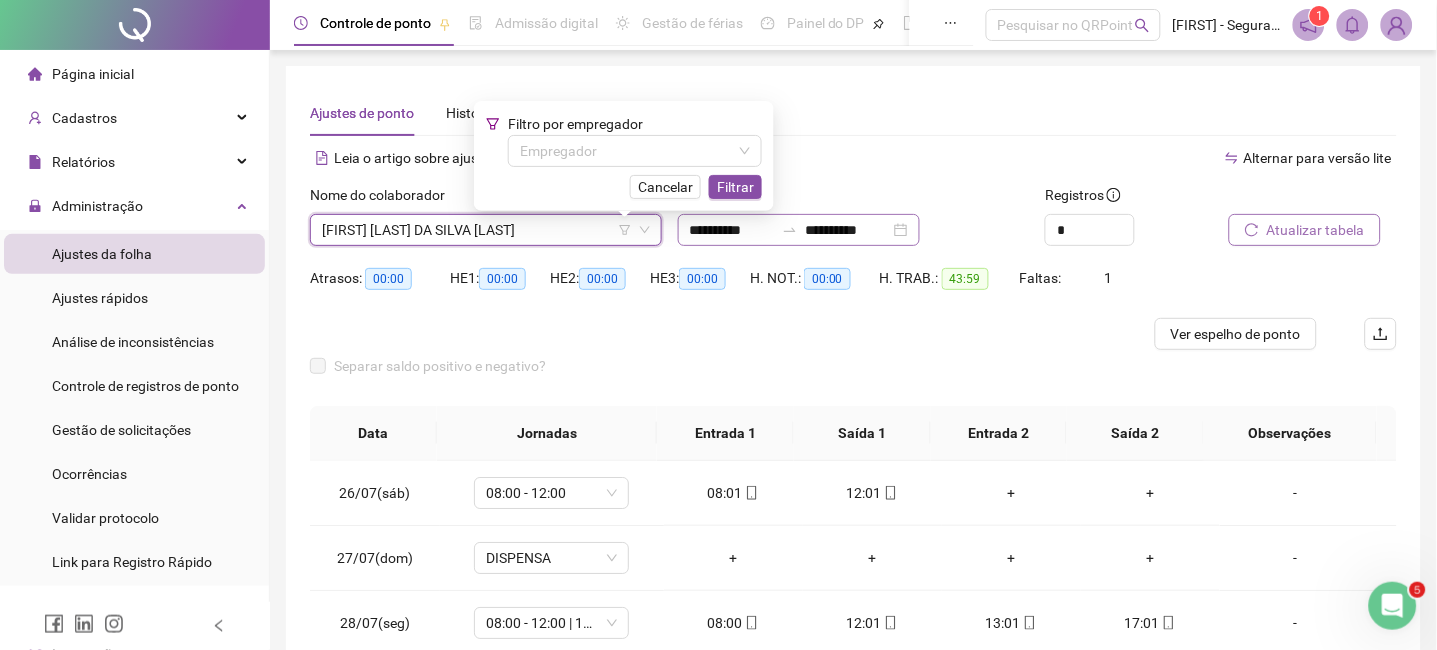 drag, startPoint x: 685, startPoint y: 196, endPoint x: 680, endPoint y: 221, distance: 25.495098 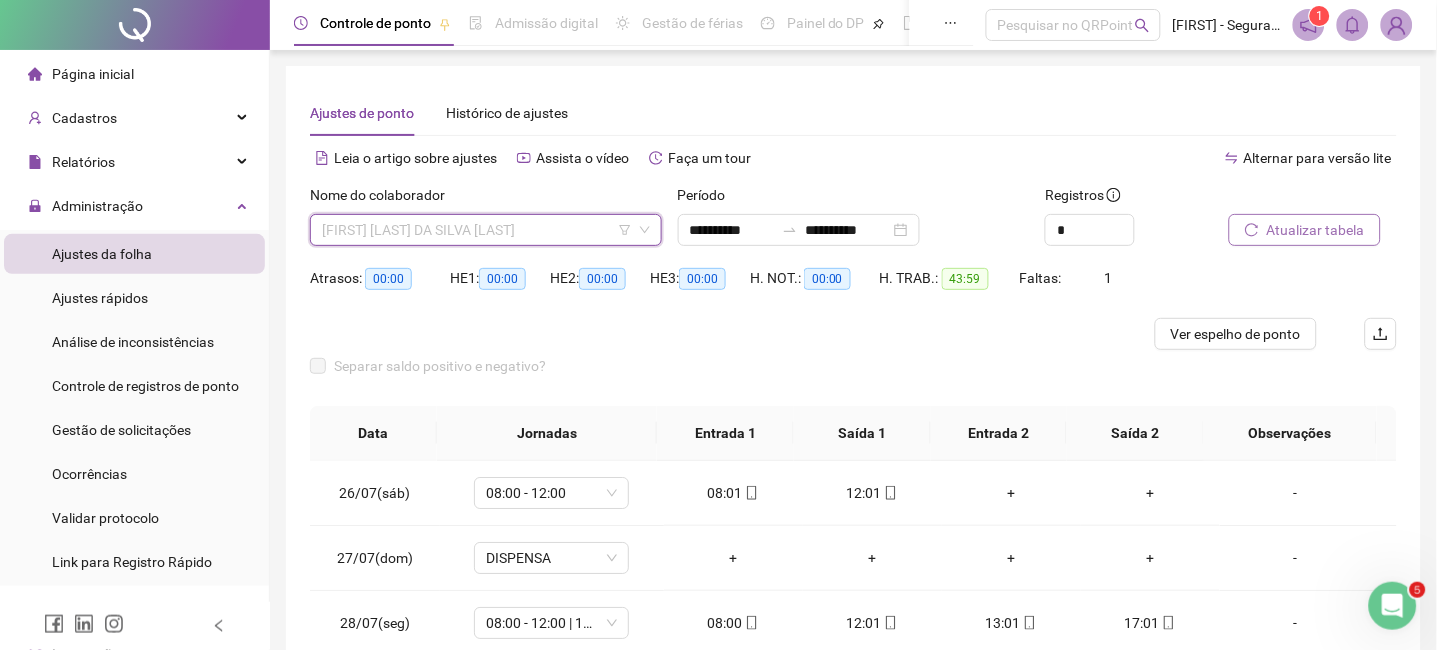 click on "[FIRST] [LAST] DA SILVA [LAST]" at bounding box center (486, 230) 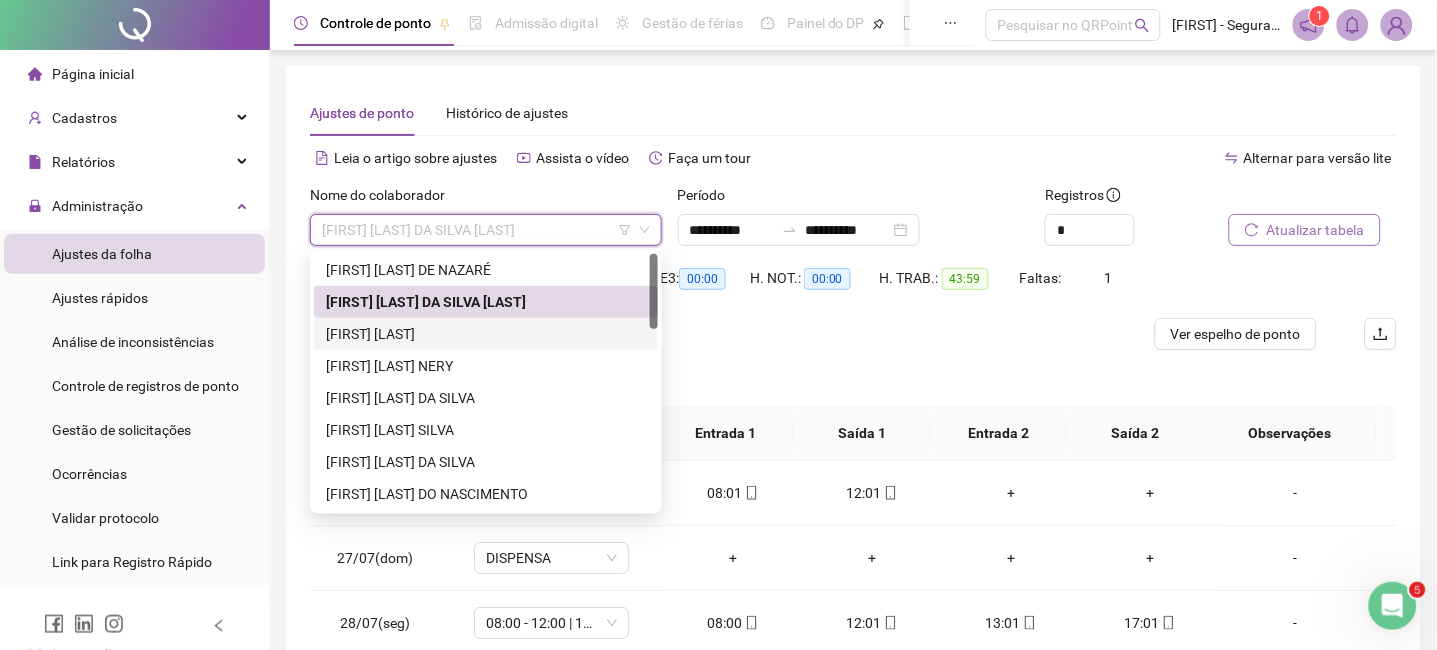 click on "[FIRST] [LAST]" at bounding box center [486, 334] 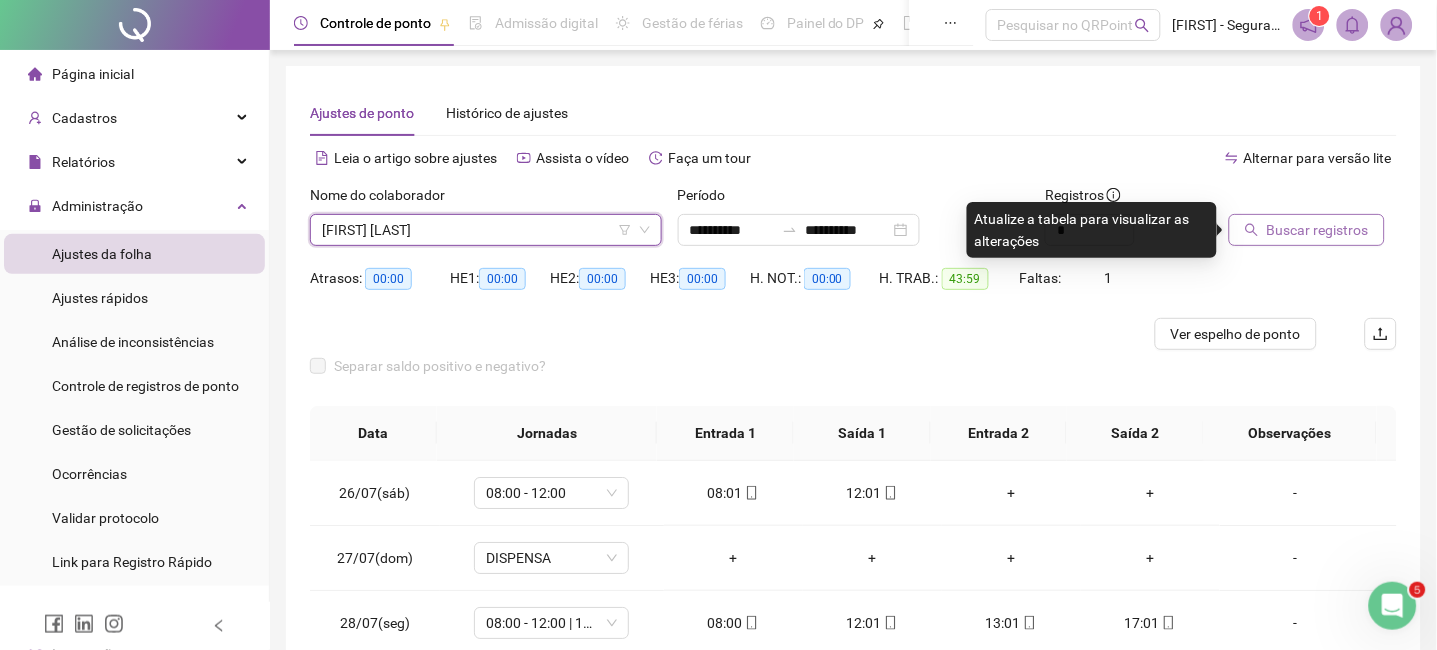 click on "Buscar registros" at bounding box center (1318, 230) 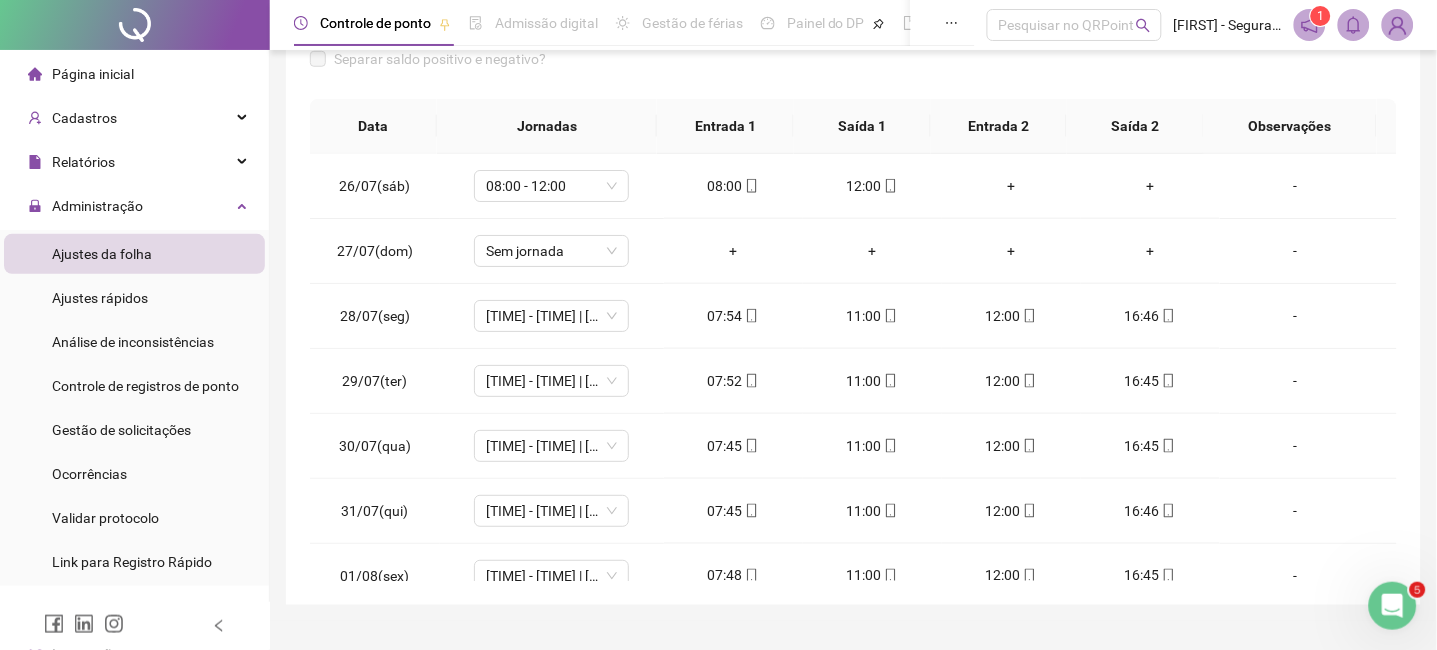 scroll, scrollTop: 347, scrollLeft: 0, axis: vertical 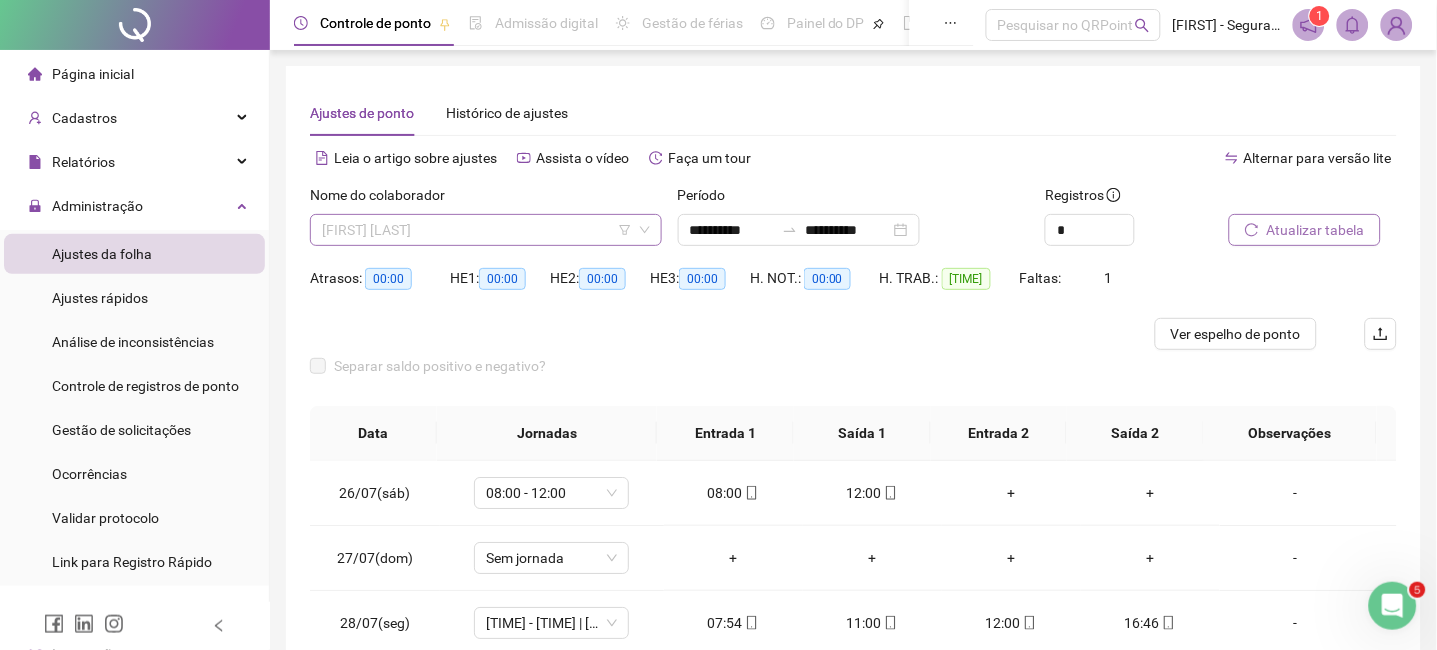 drag, startPoint x: 553, startPoint y: 221, endPoint x: 555, endPoint y: 232, distance: 11.18034 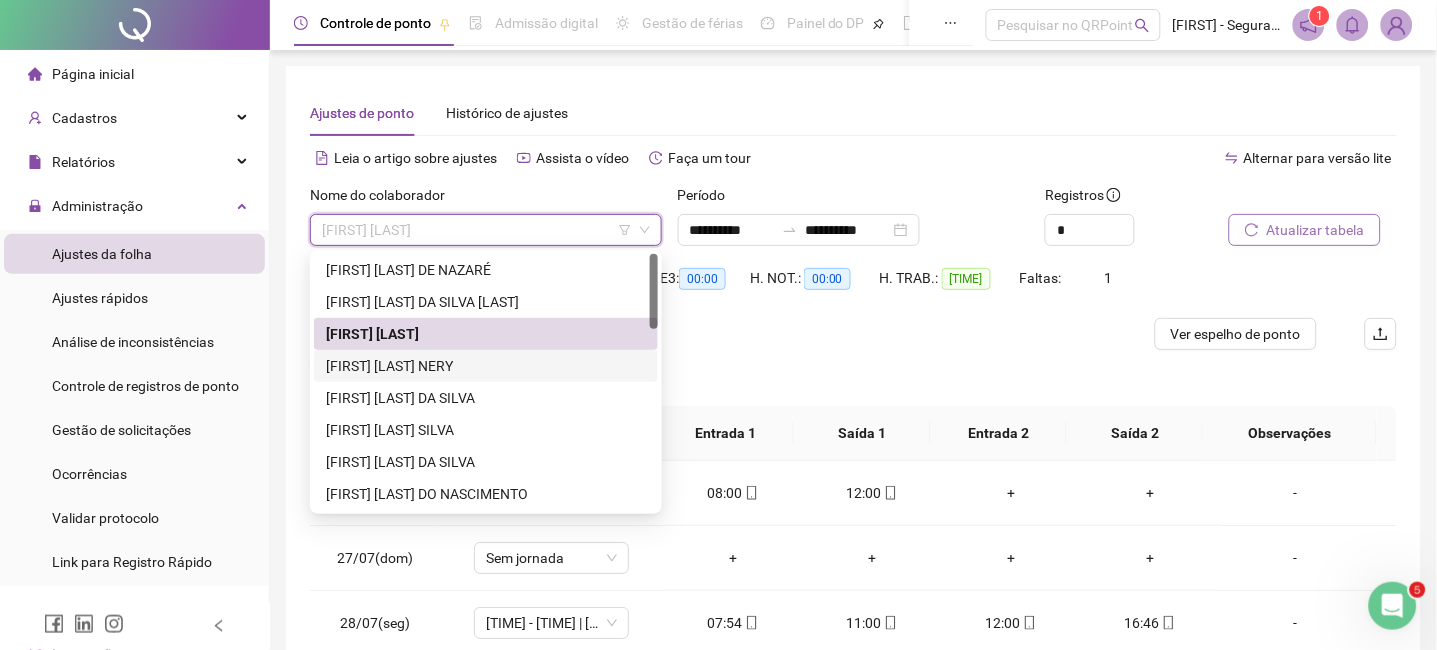 click on "[FIRST] [LAST] NERY" at bounding box center (486, 366) 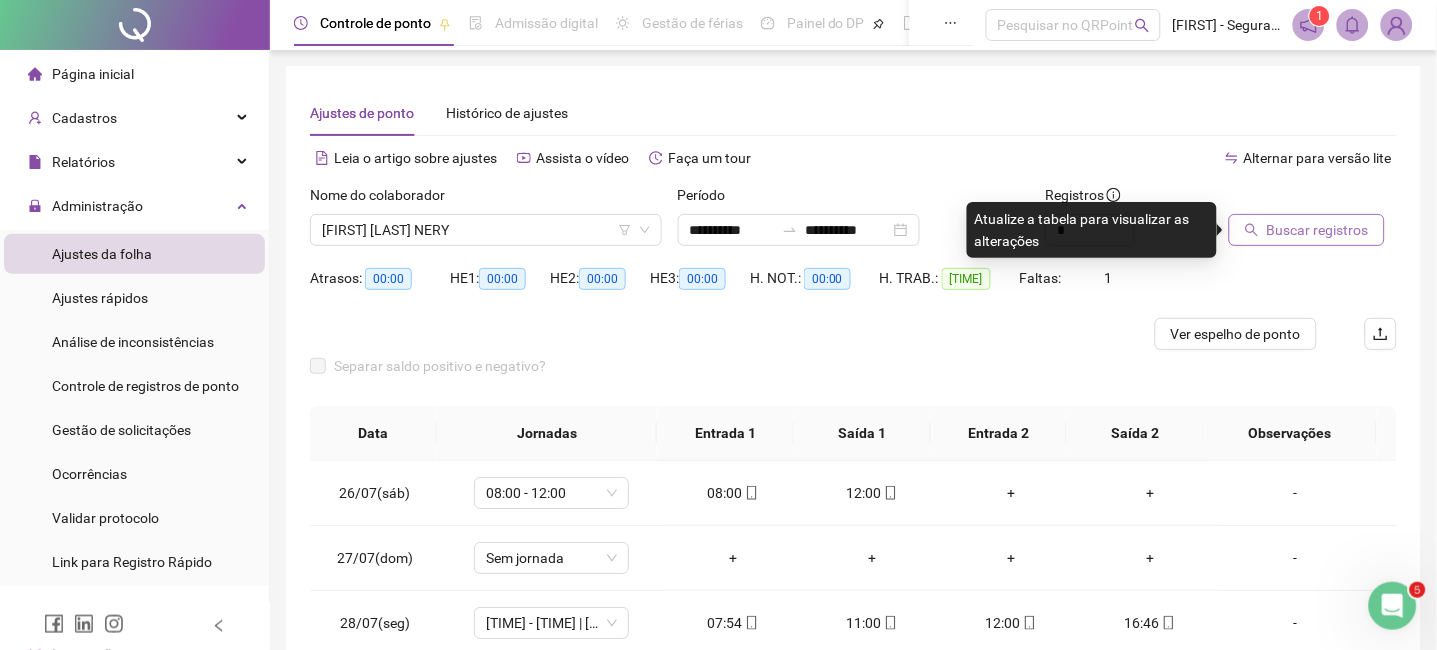click on "Buscar registros" at bounding box center [1318, 230] 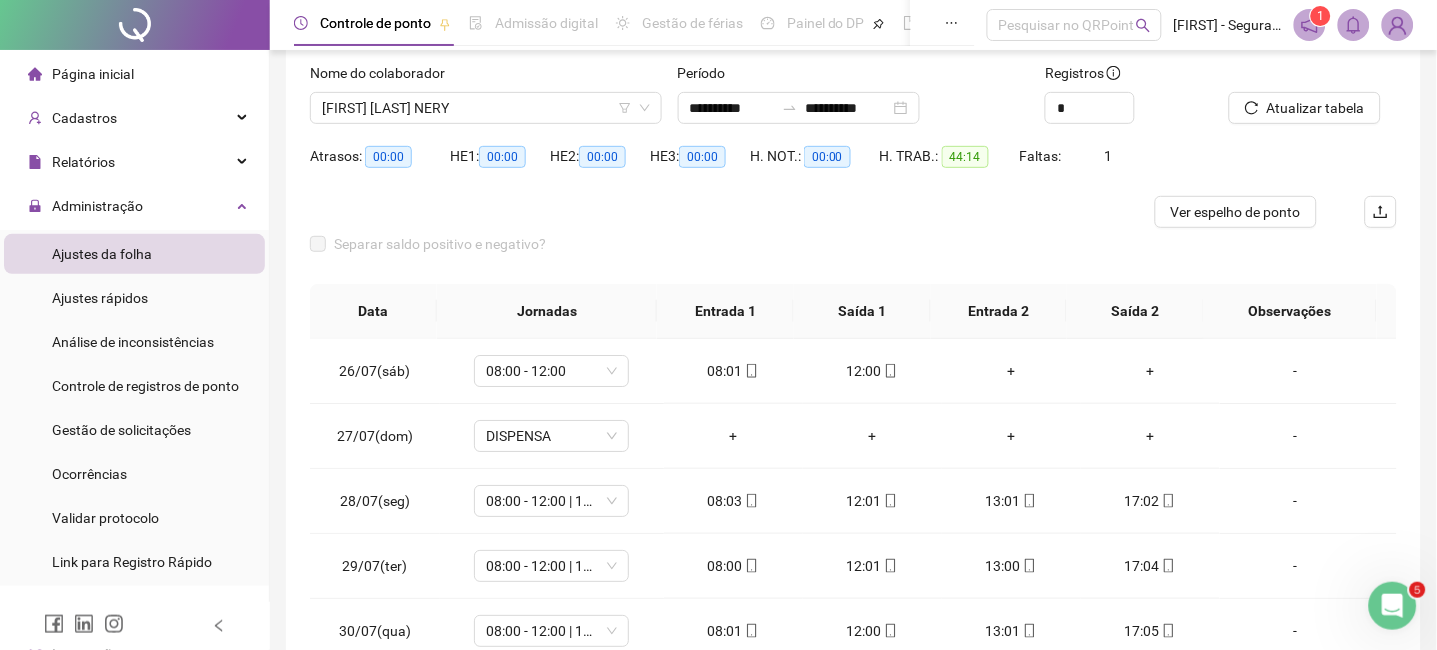 scroll, scrollTop: 347, scrollLeft: 0, axis: vertical 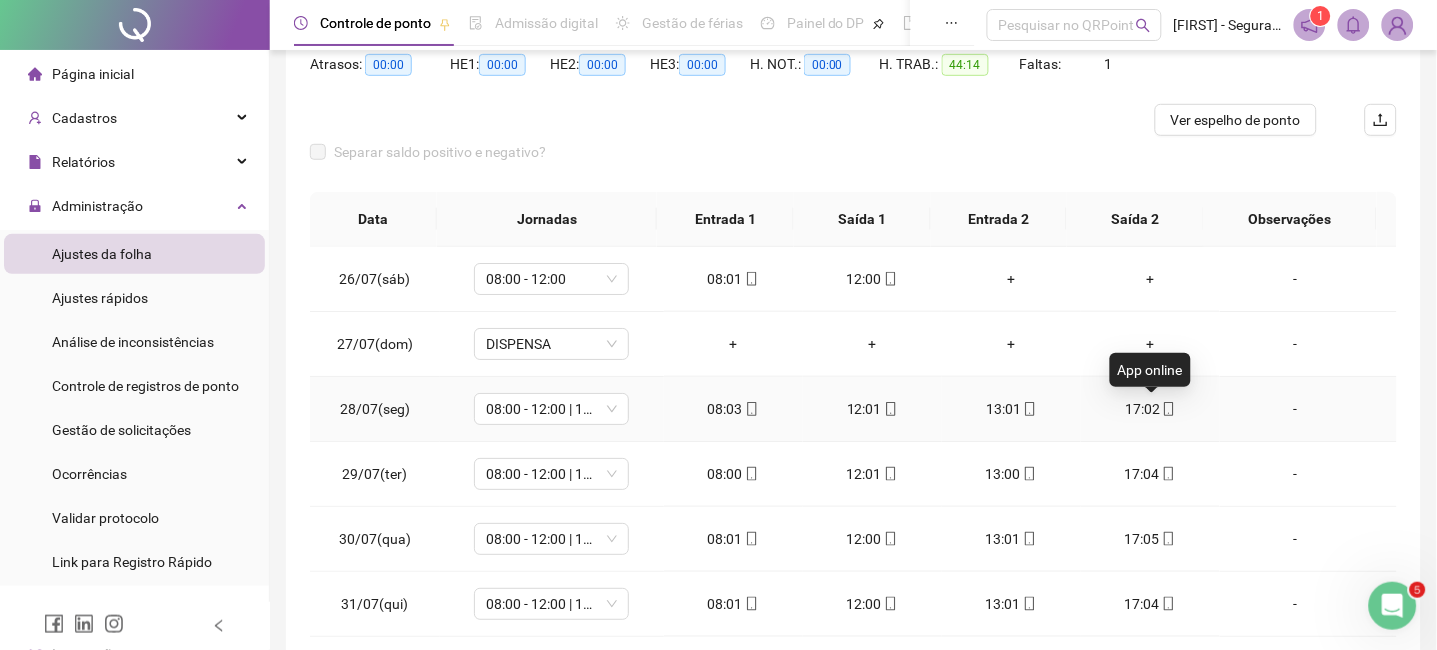 click 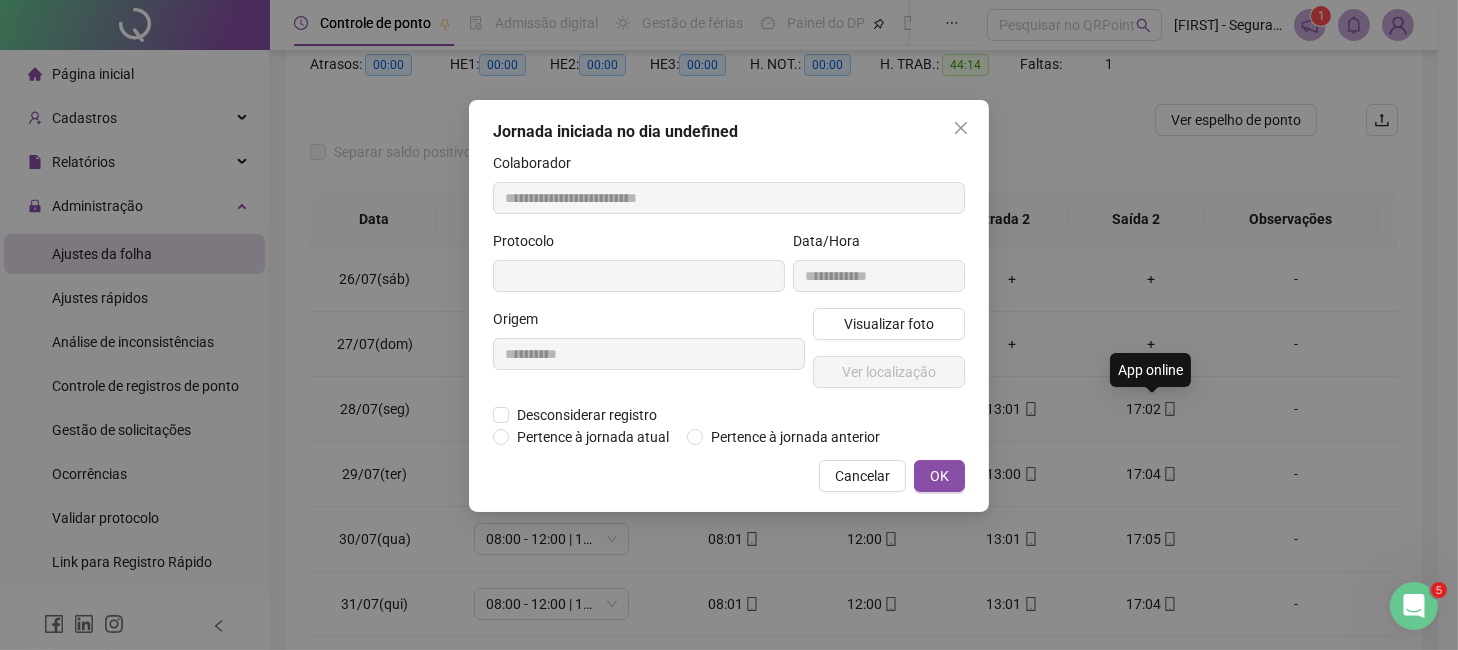 type on "**********" 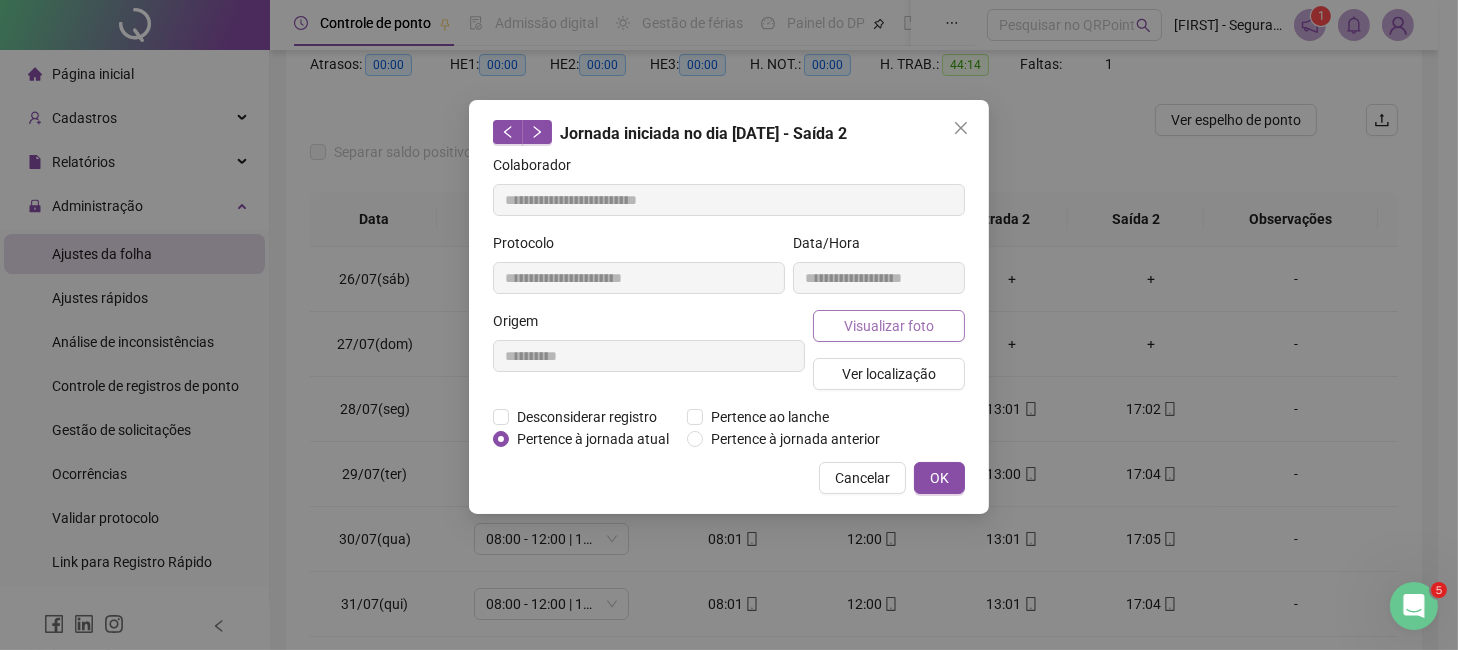 click on "Visualizar foto" at bounding box center (889, 326) 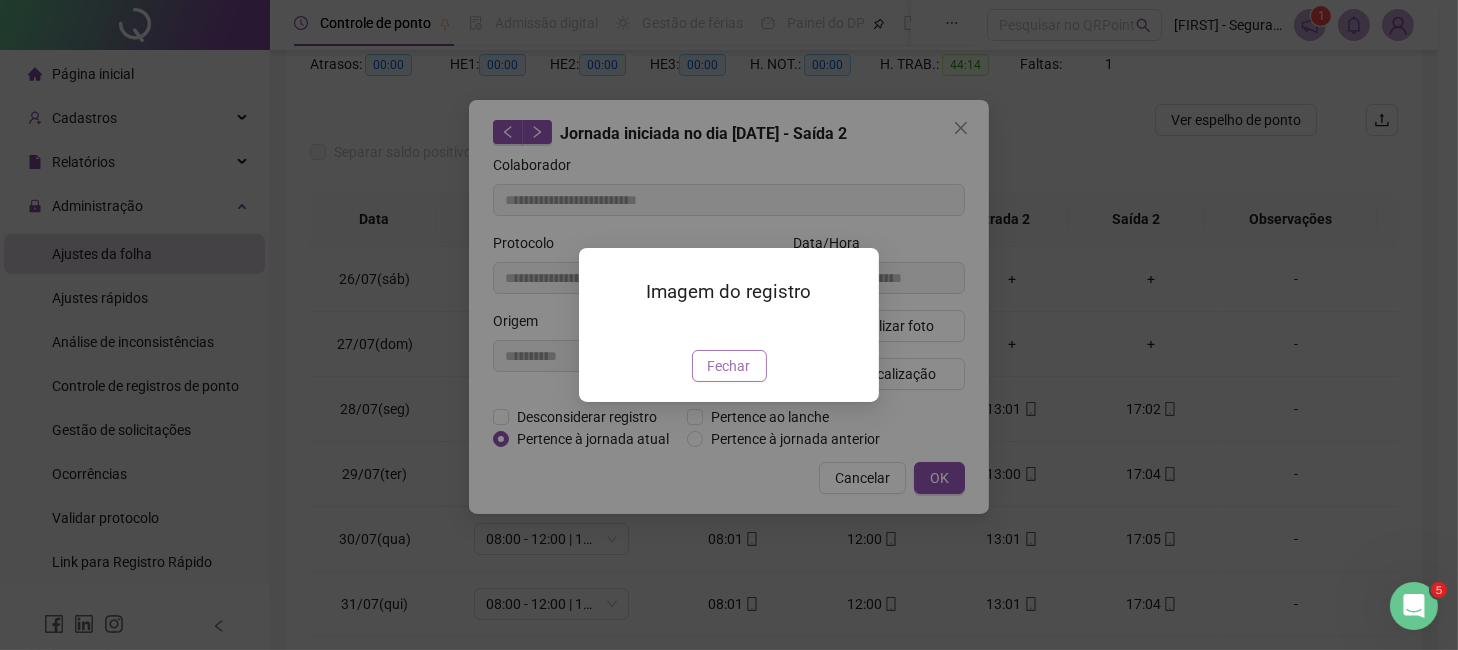 click on "Fechar" at bounding box center (729, 366) 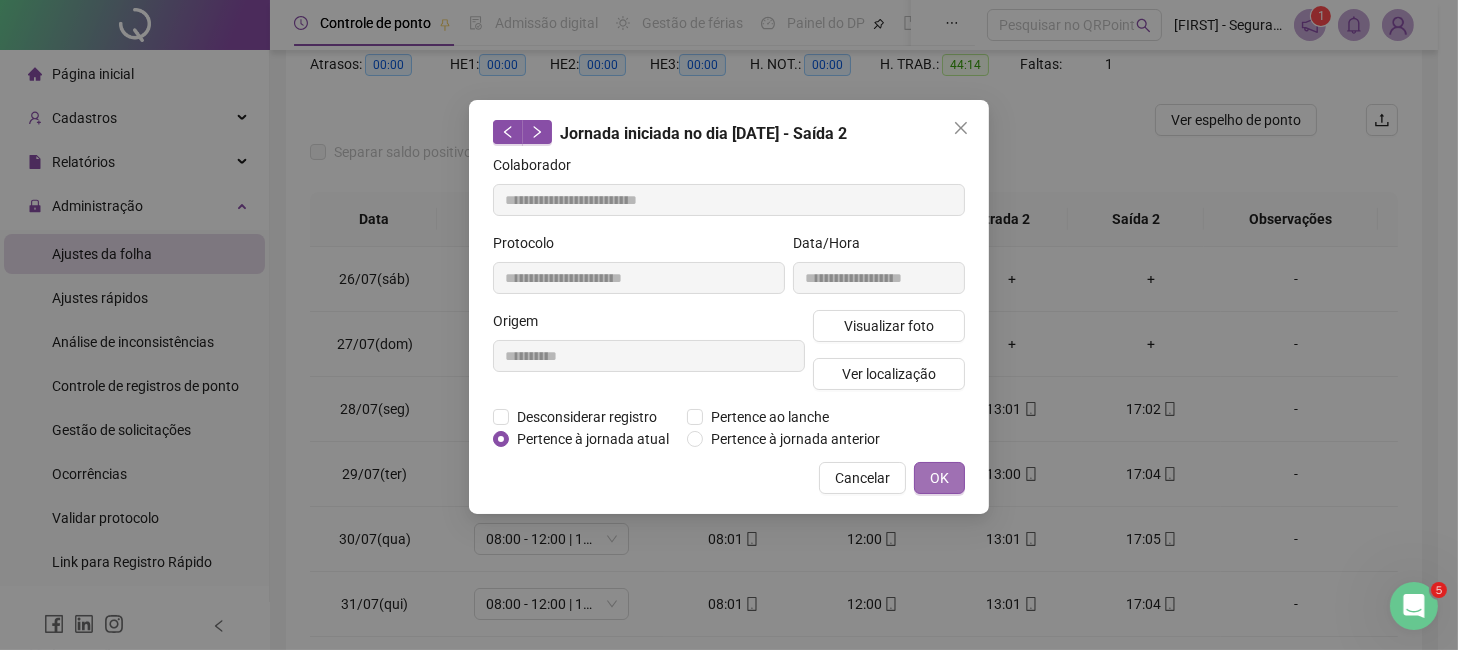click on "OK" at bounding box center (939, 478) 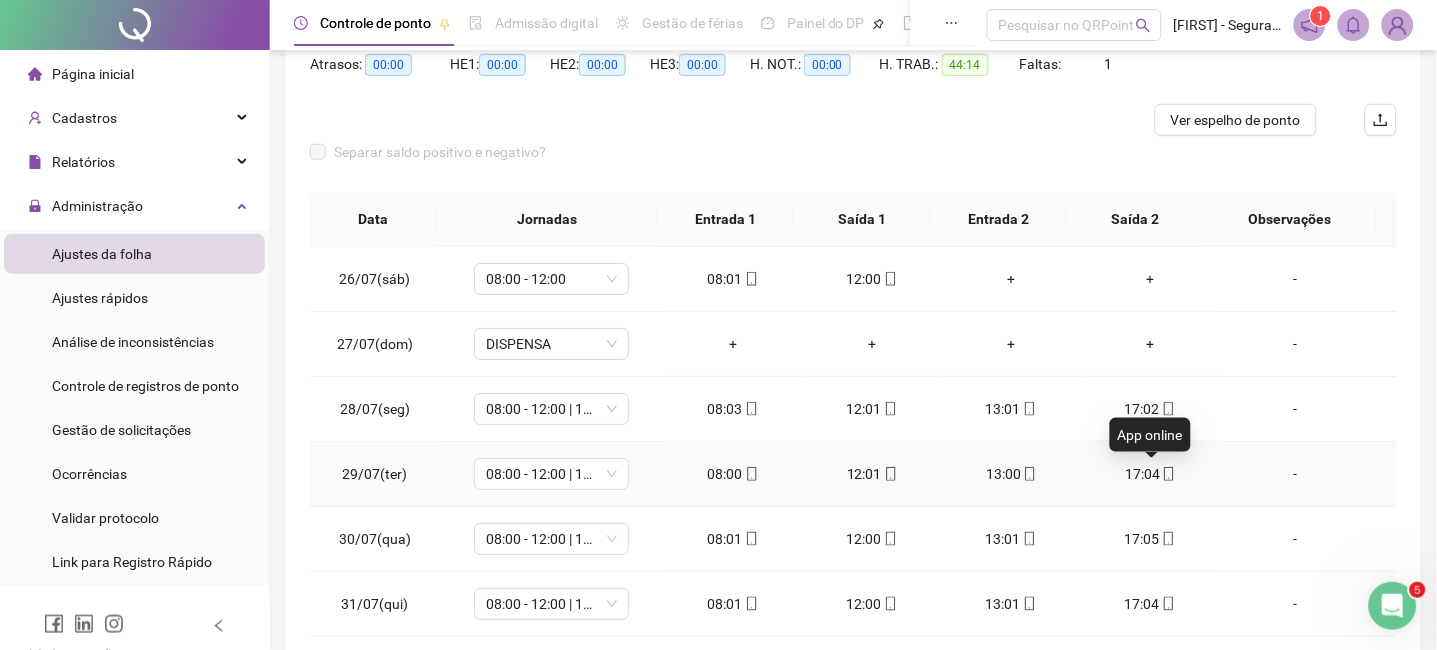 click 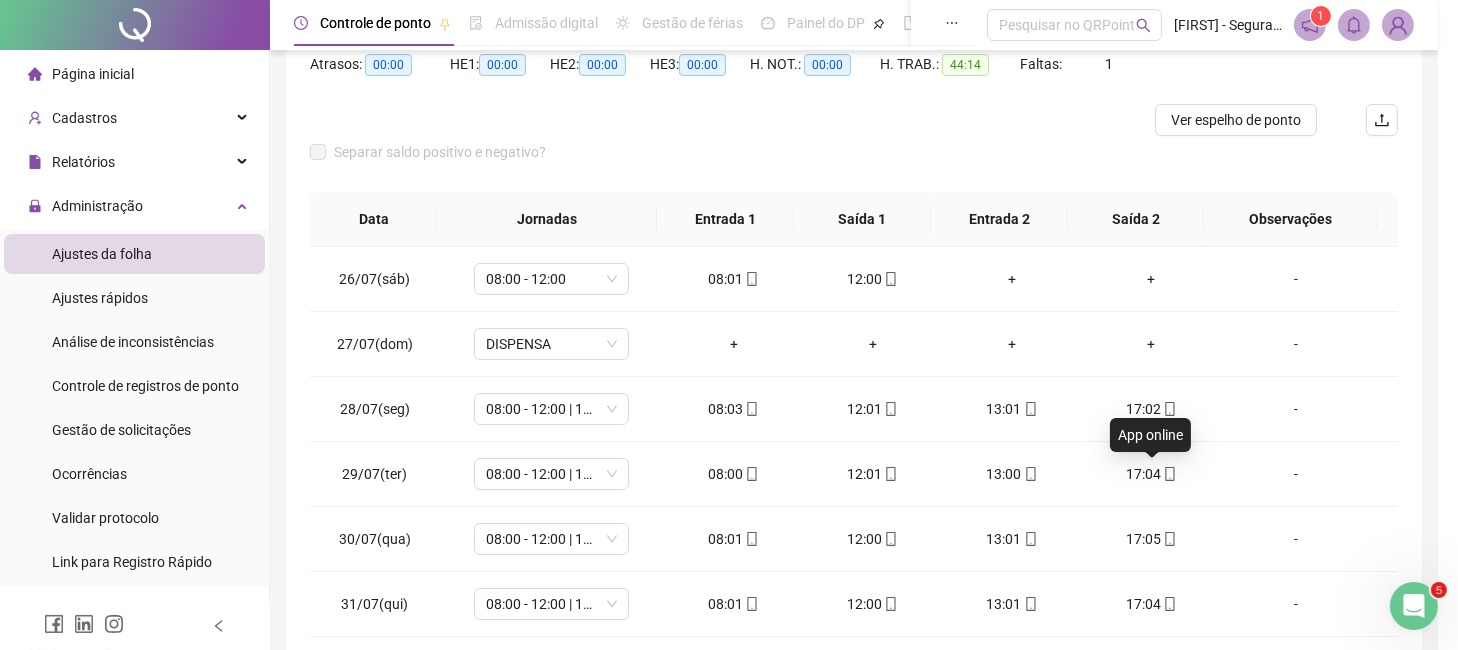 type on "**********" 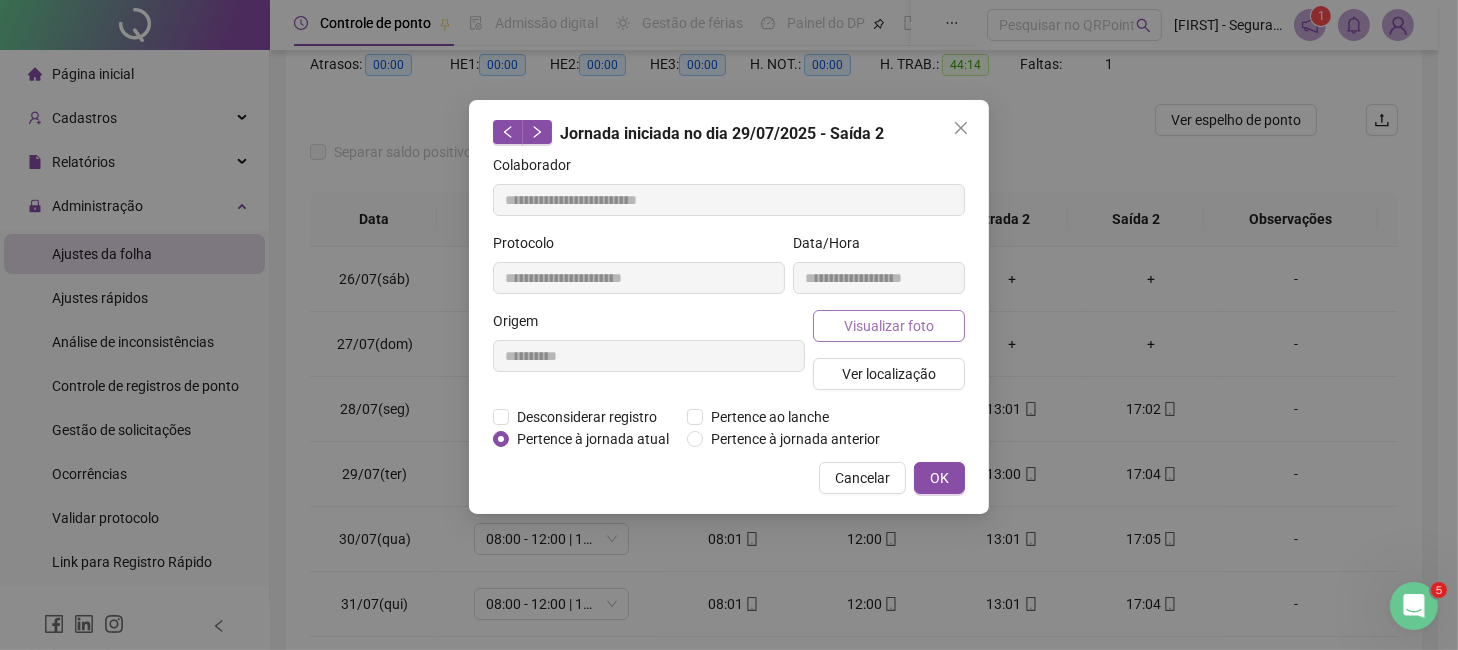 click on "Visualizar foto" at bounding box center (889, 326) 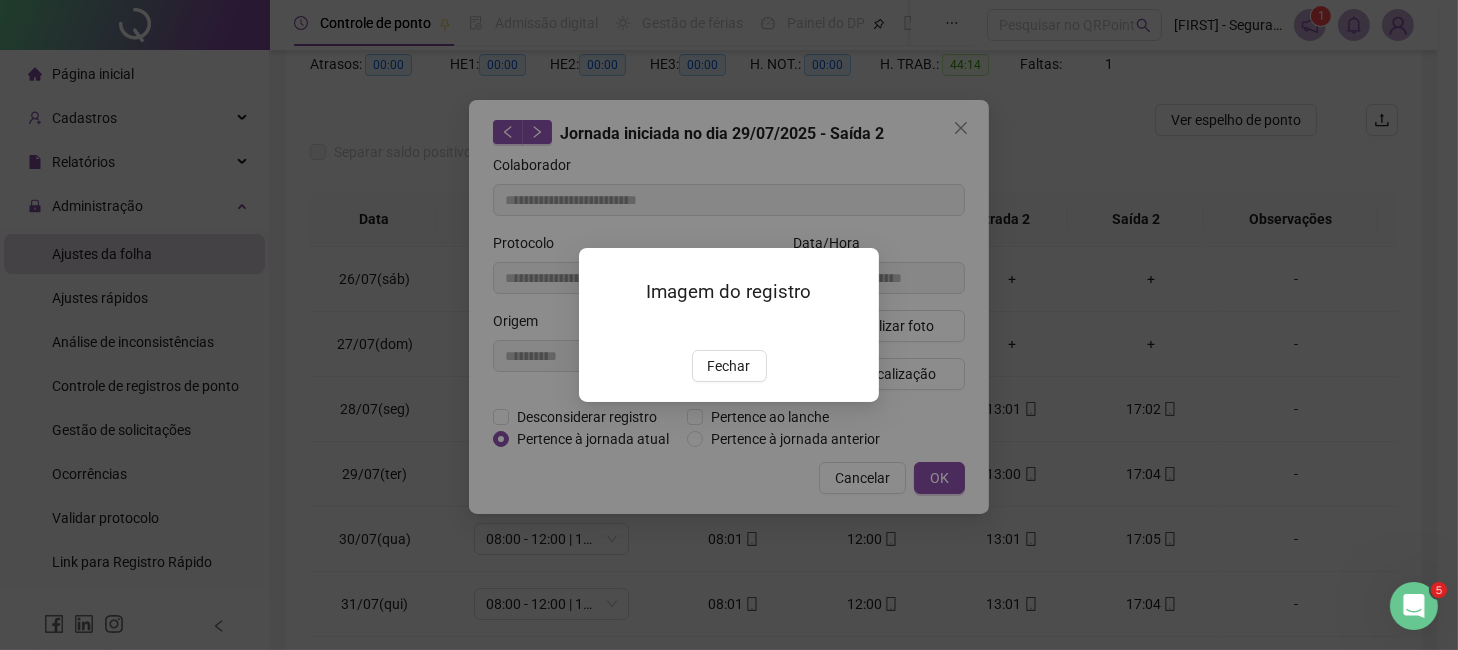 click on "Imagem do registro Fechar" at bounding box center [729, 325] 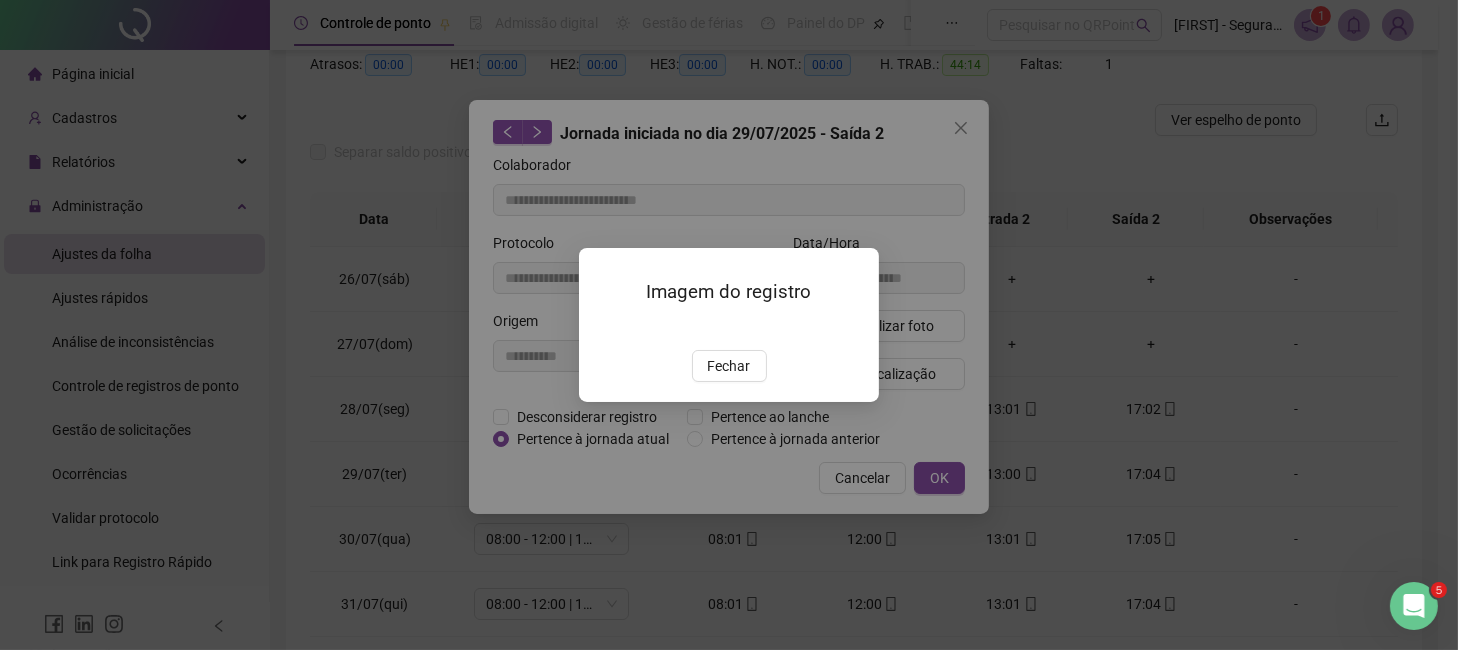 drag, startPoint x: 731, startPoint y: 483, endPoint x: 780, endPoint y: 480, distance: 49.09175 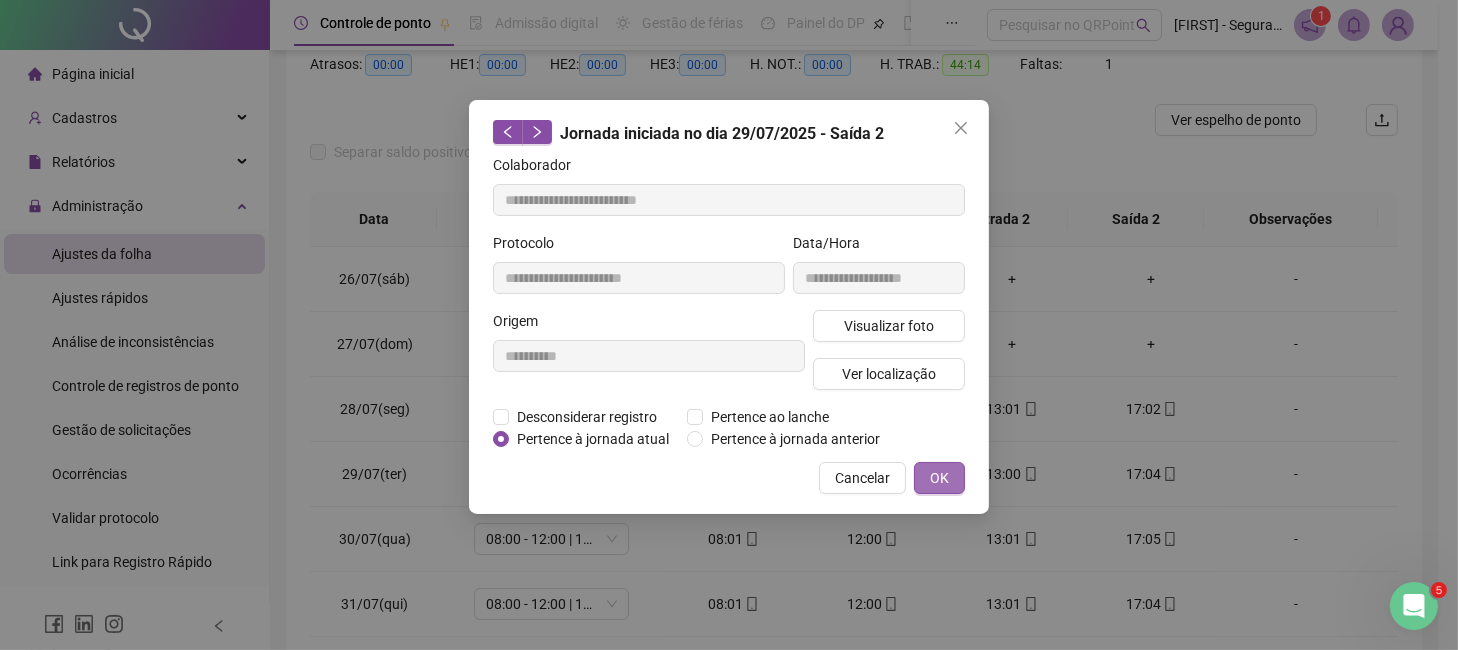 click on "OK" at bounding box center (939, 478) 